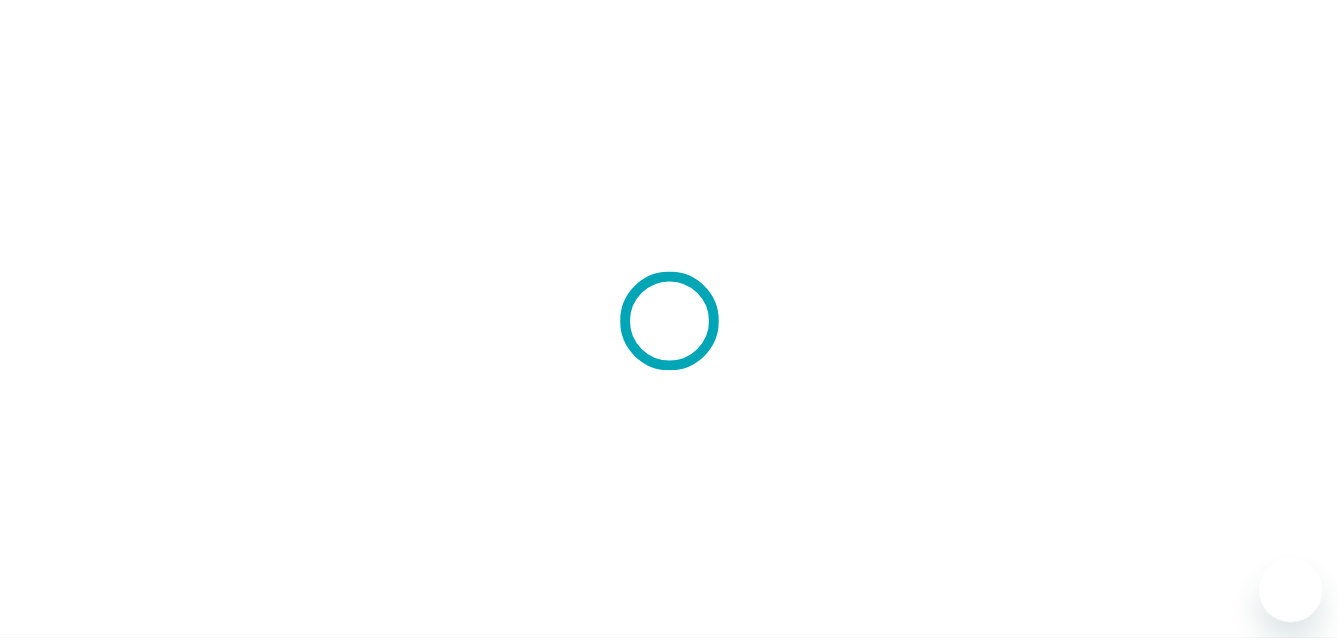 scroll, scrollTop: 0, scrollLeft: 0, axis: both 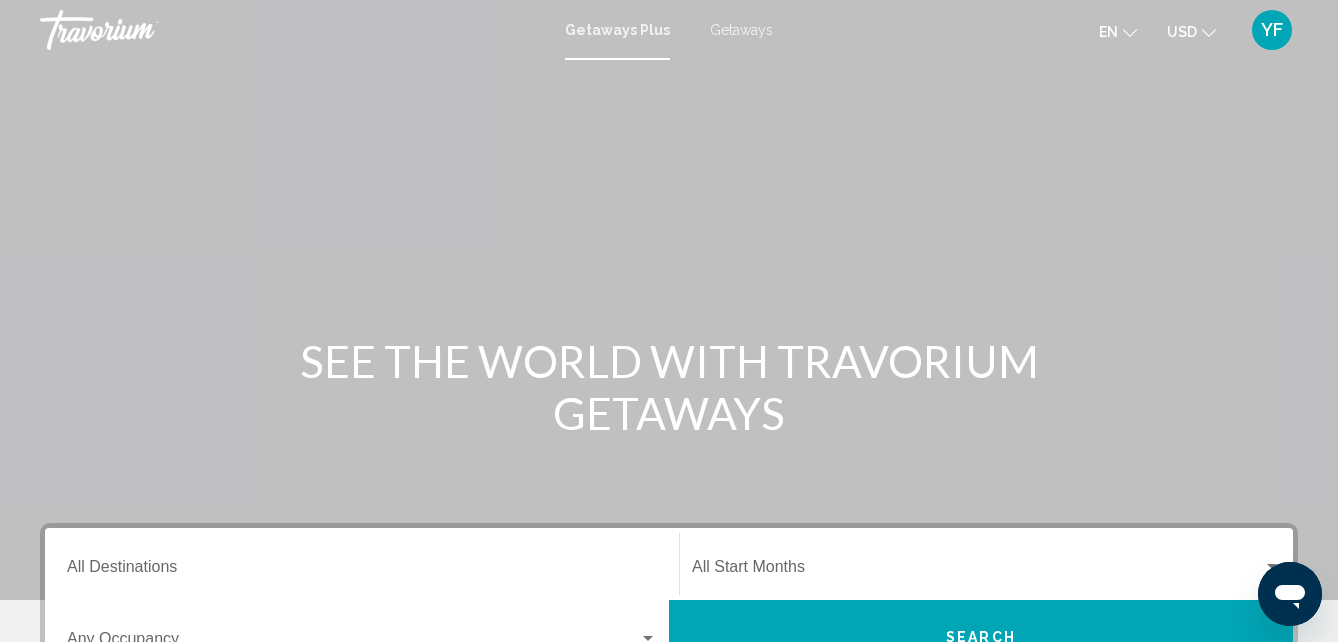 click on "Destination All Destinations" at bounding box center [362, 571] 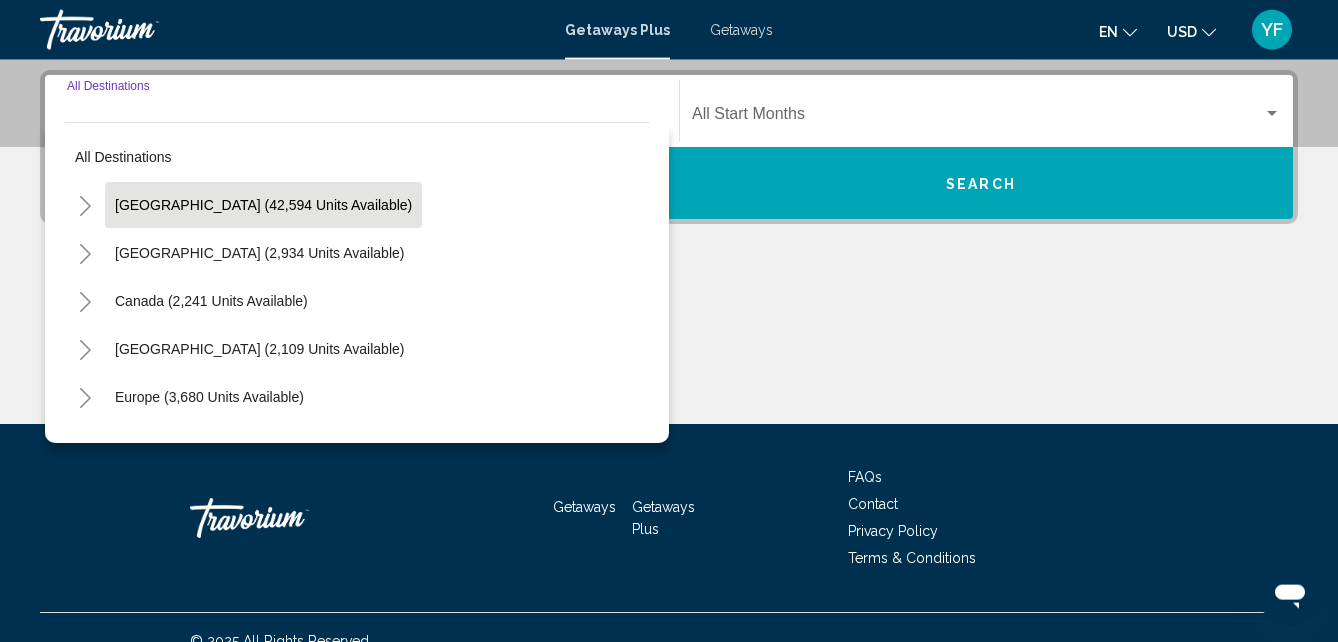 scroll, scrollTop: 458, scrollLeft: 0, axis: vertical 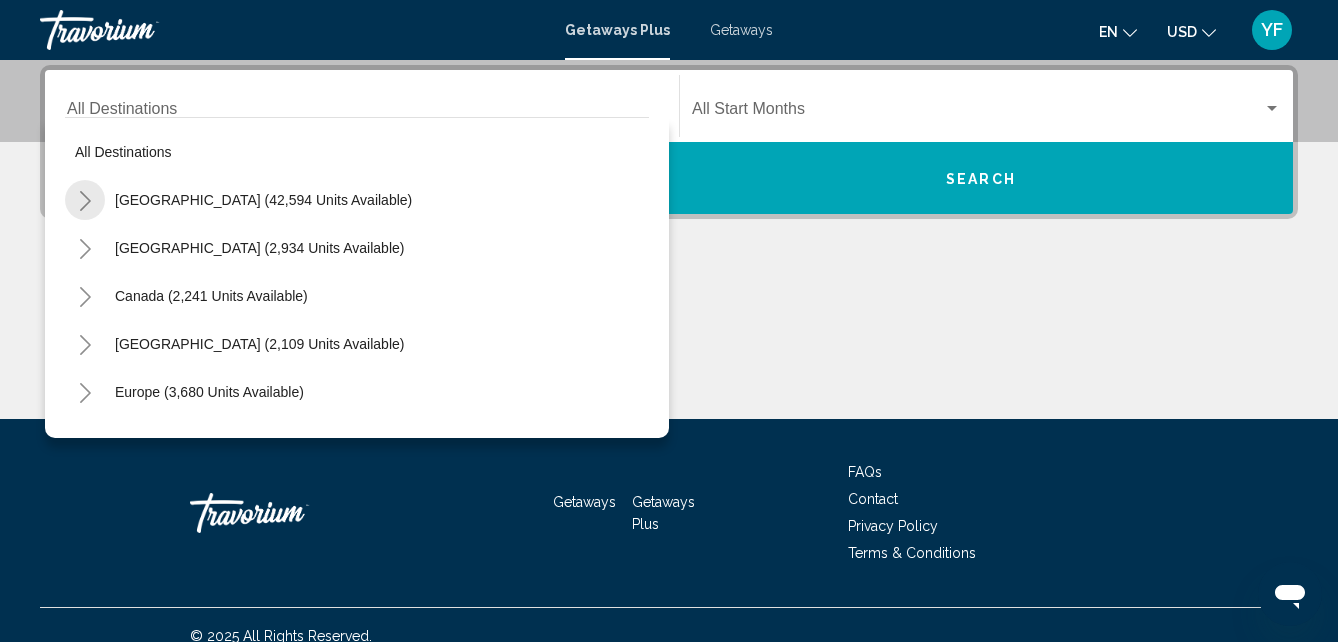click 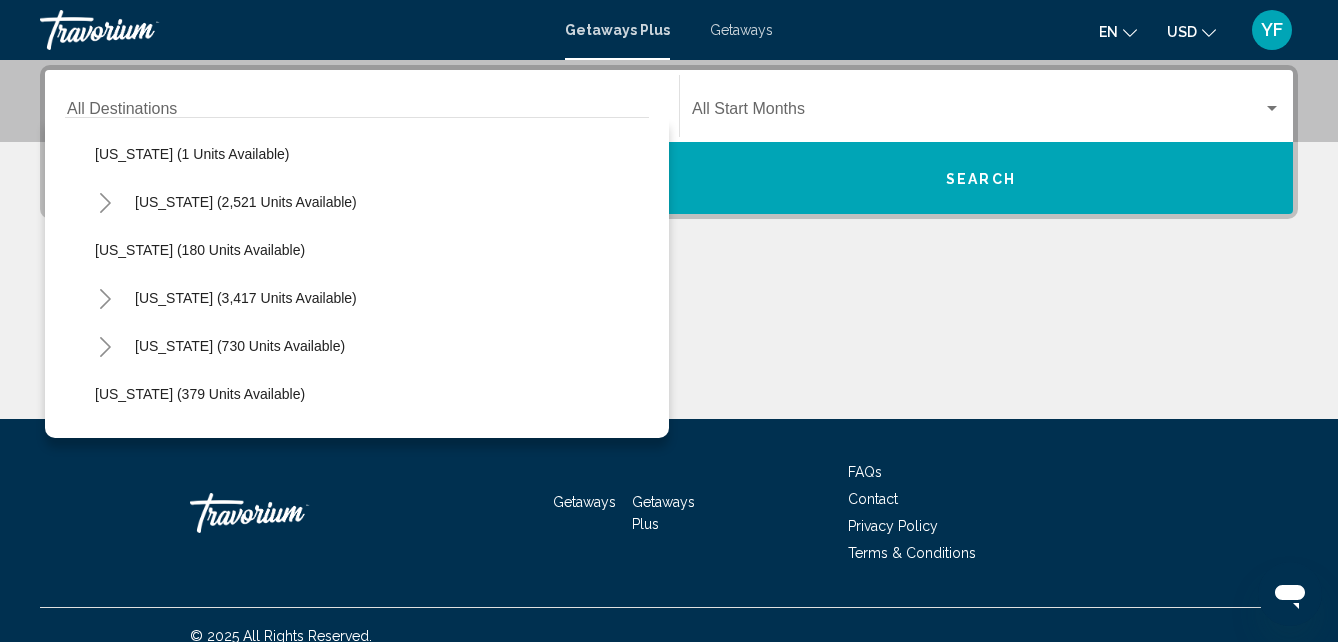 scroll, scrollTop: 912, scrollLeft: 0, axis: vertical 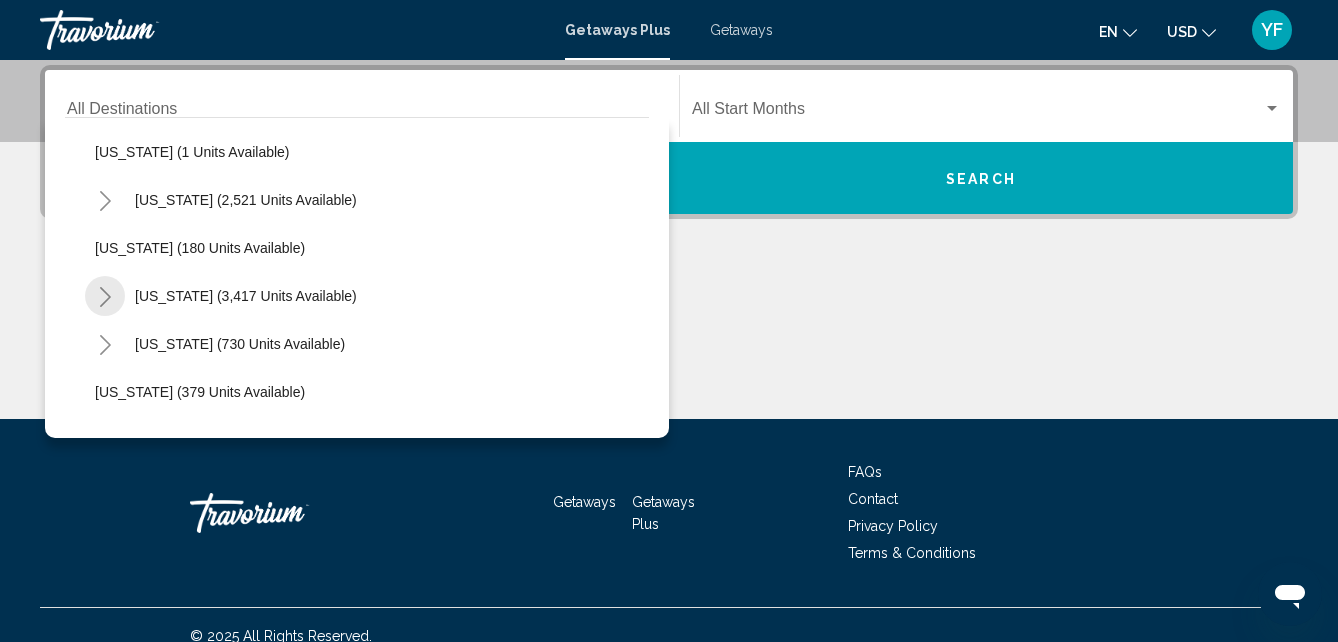 click 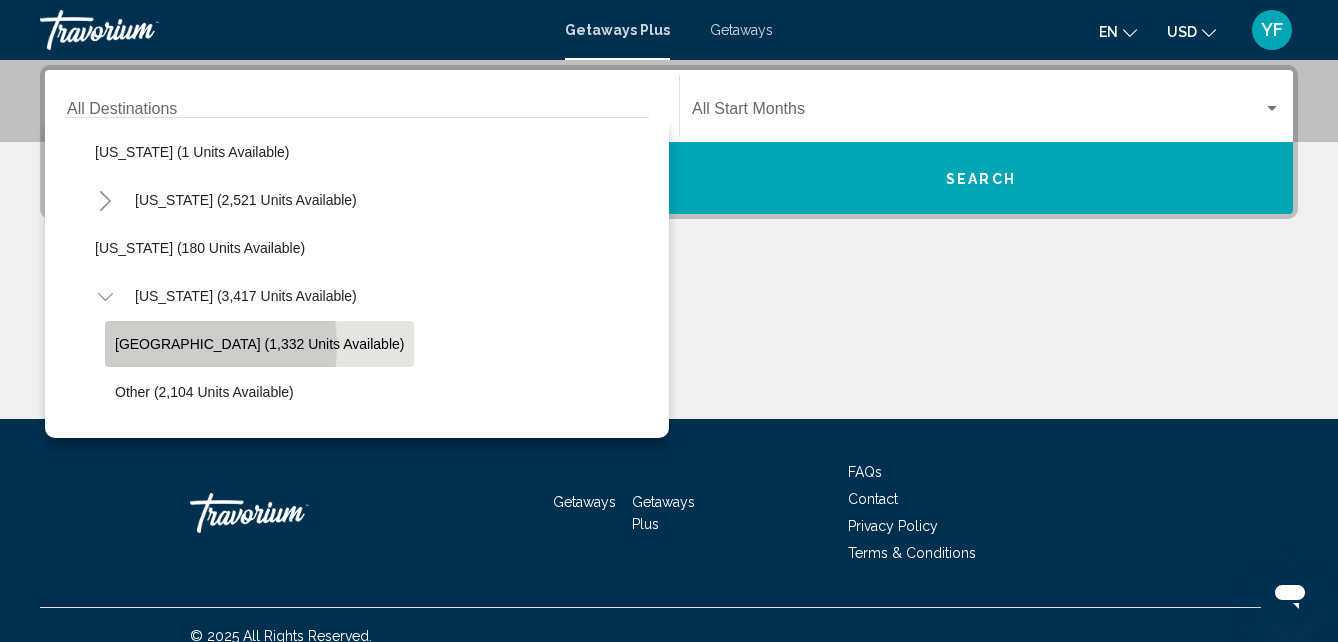 click on "[GEOGRAPHIC_DATA] (1,332 units available)" 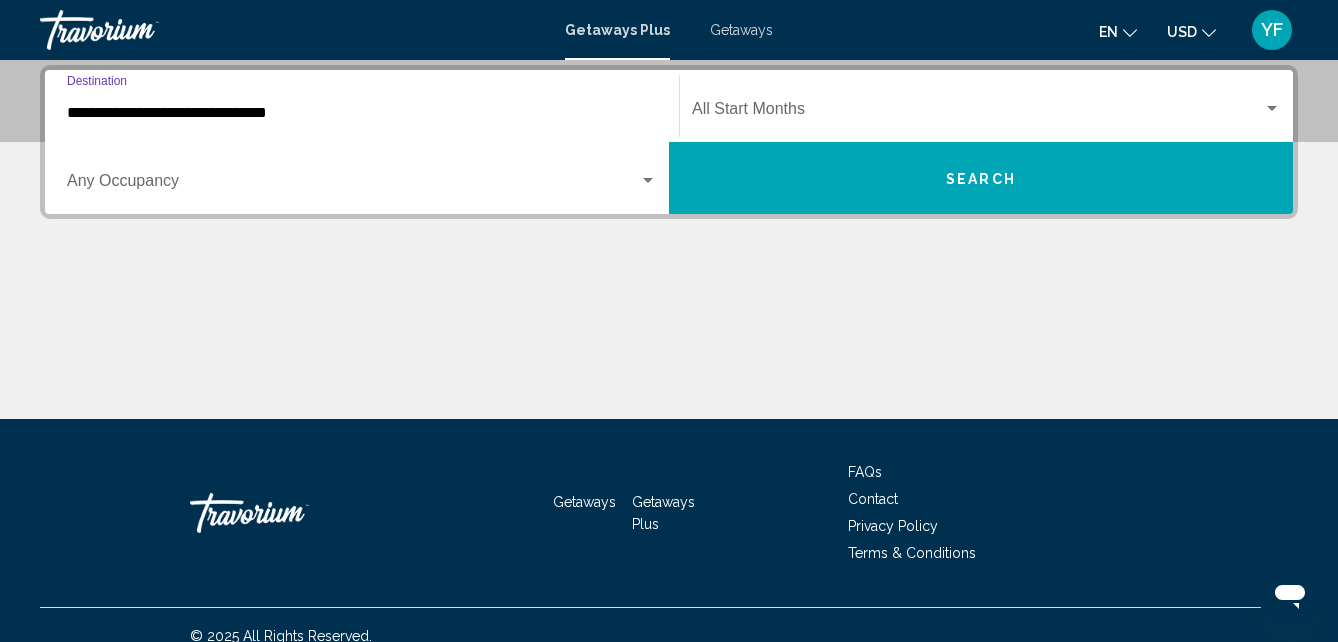 click at bounding box center [648, 180] 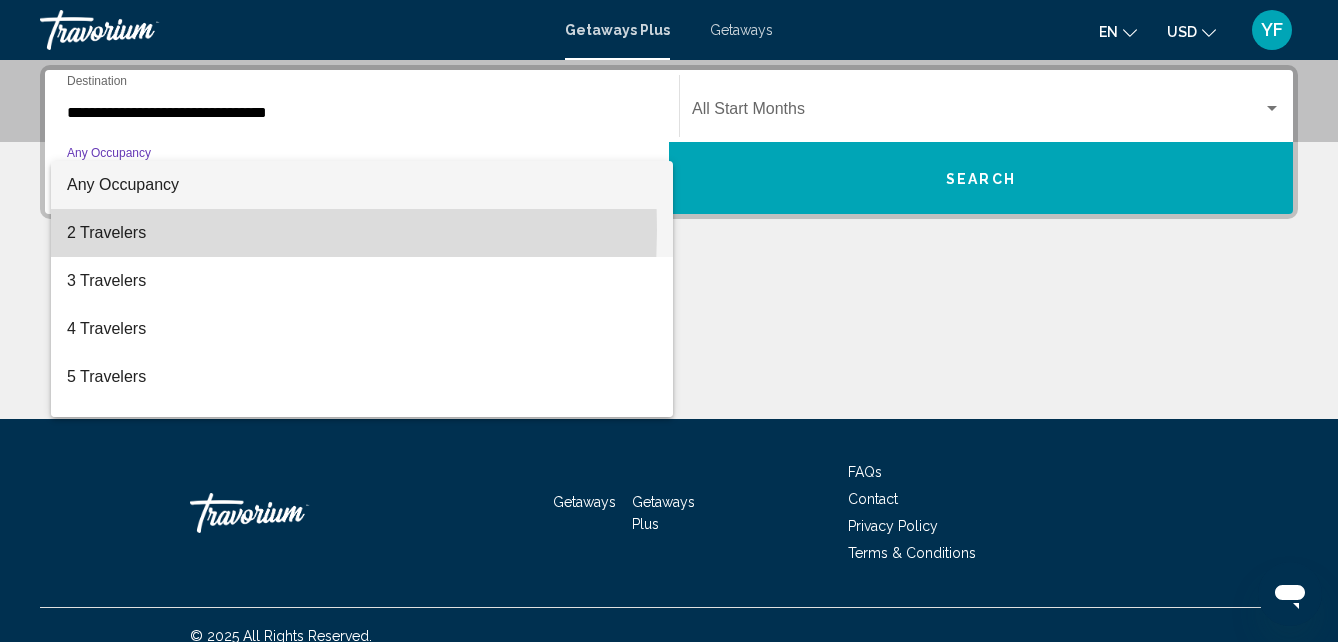 click on "2 Travelers" at bounding box center [362, 233] 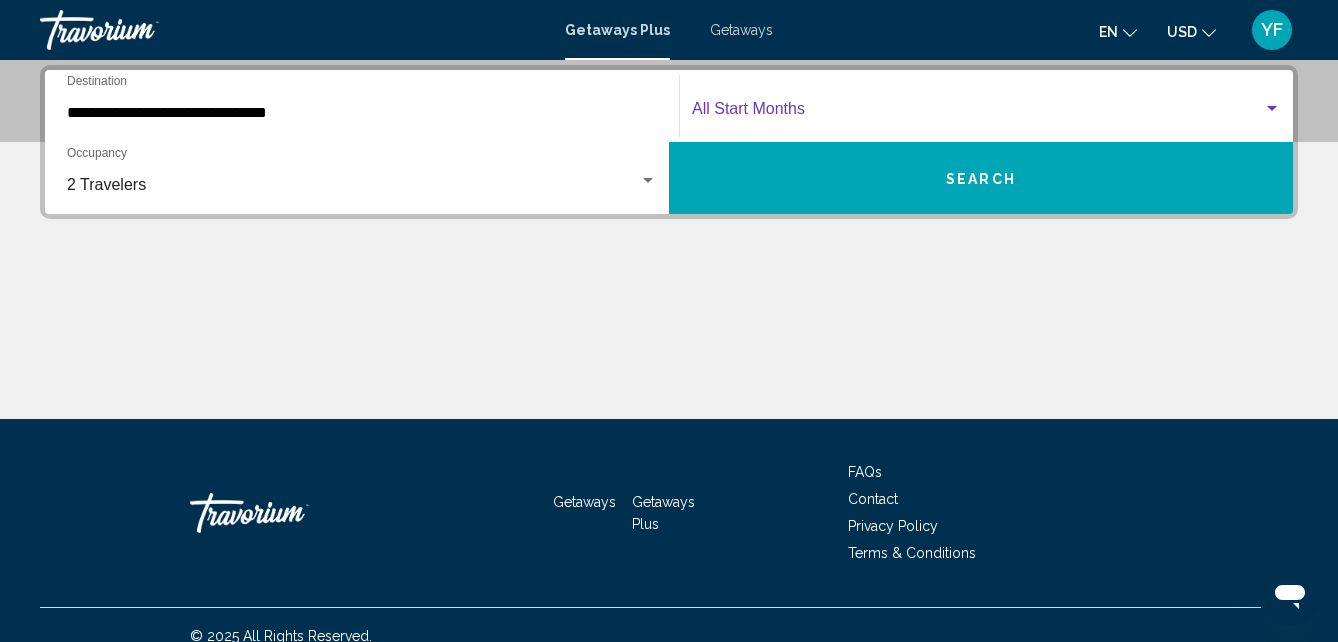 click at bounding box center [1272, 108] 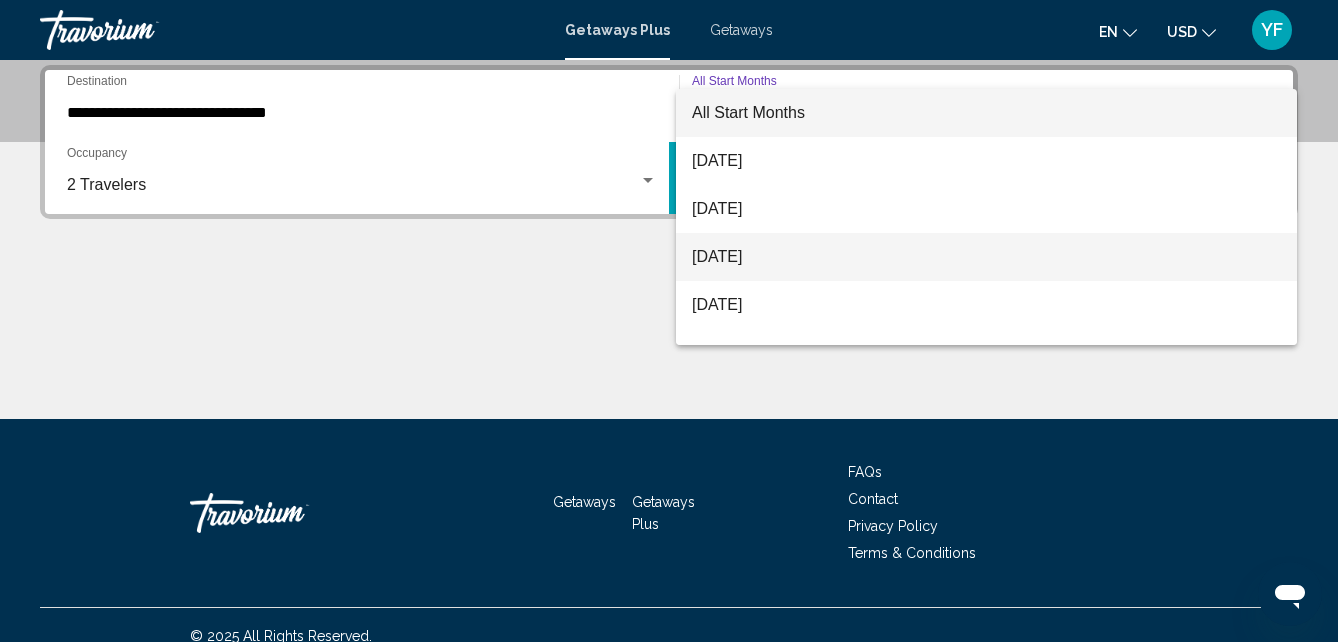 click on "[DATE]" at bounding box center (986, 257) 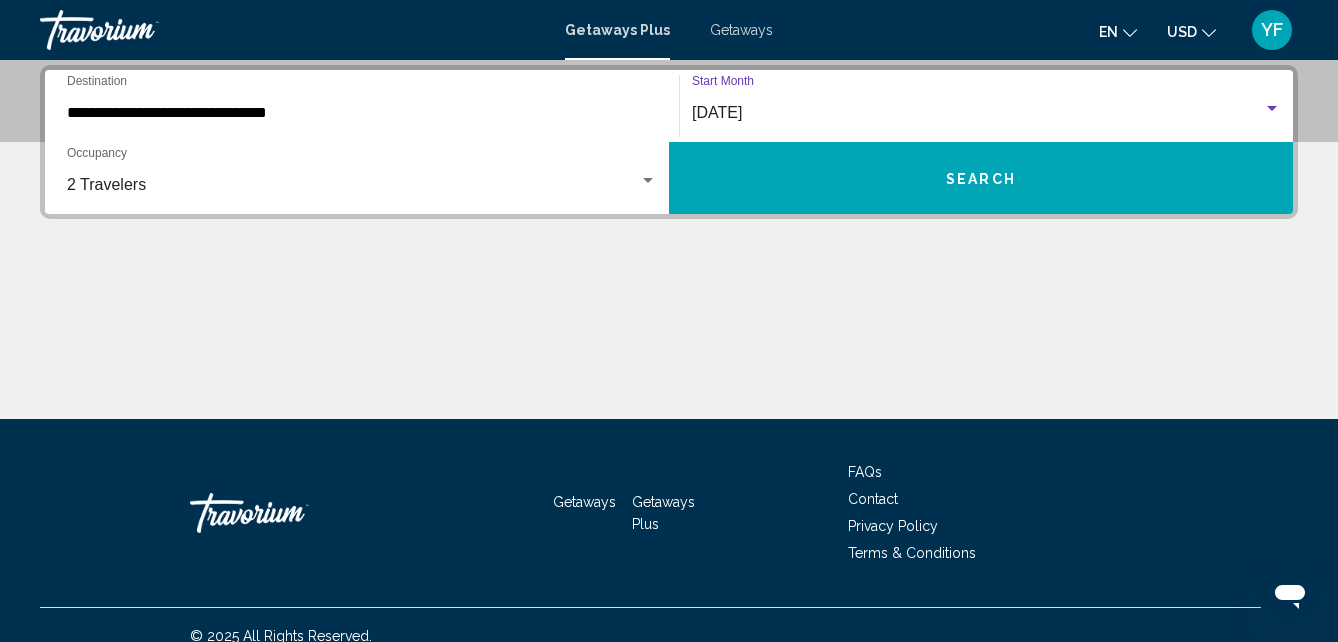 click on "Search" at bounding box center [981, 179] 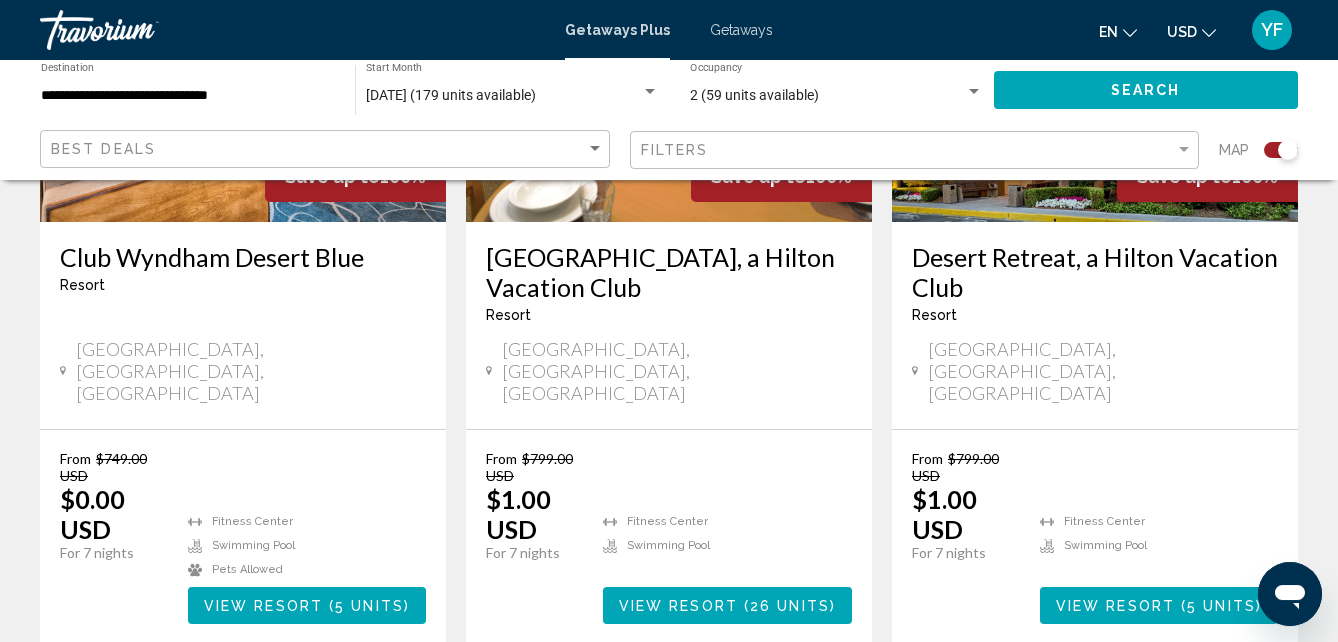 scroll, scrollTop: 1020, scrollLeft: 0, axis: vertical 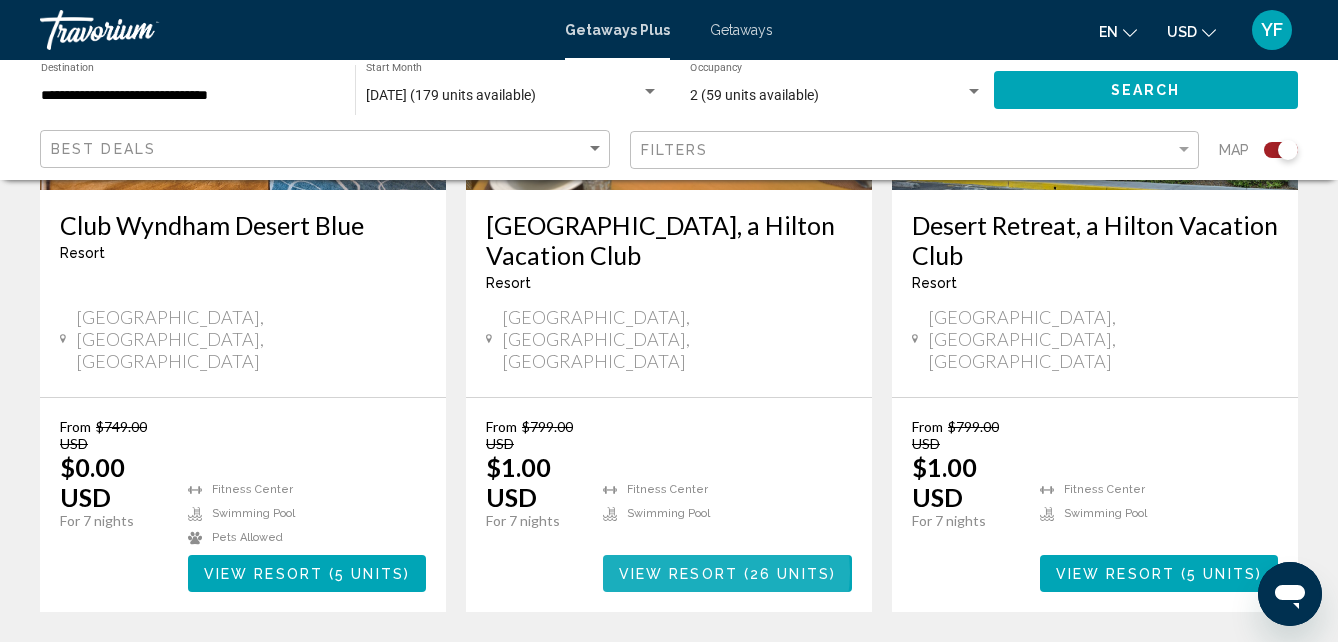 click on "View Resort" at bounding box center (678, 574) 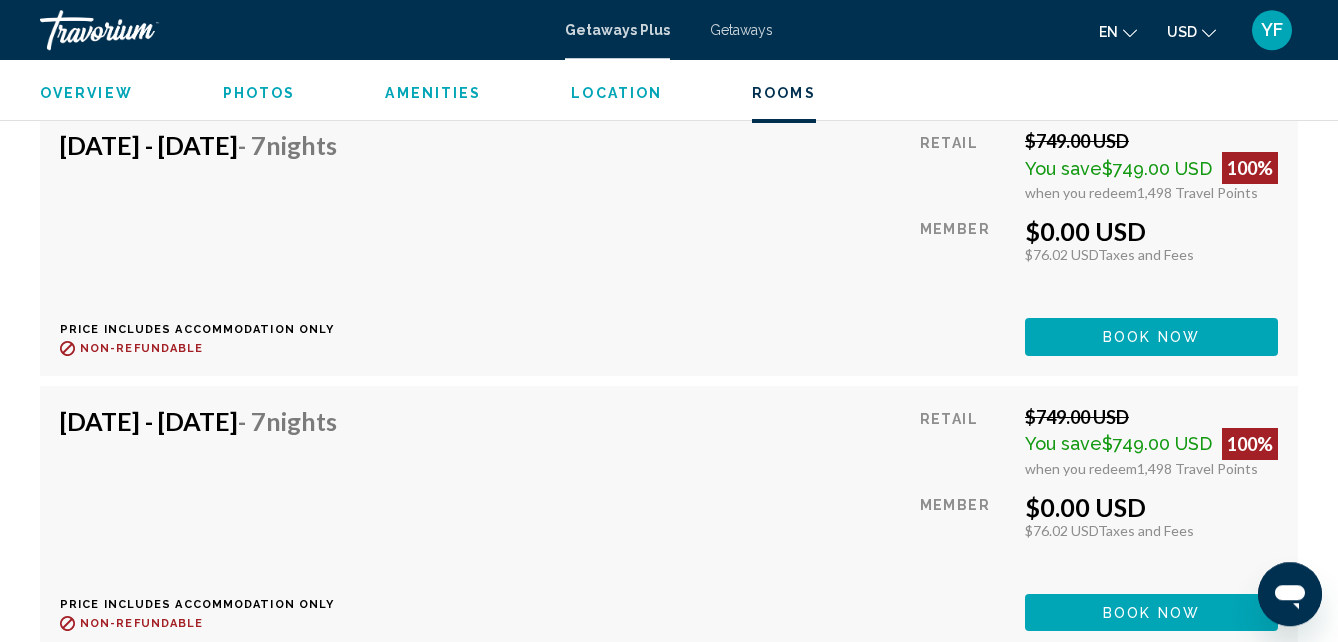 scroll, scrollTop: 5003, scrollLeft: 0, axis: vertical 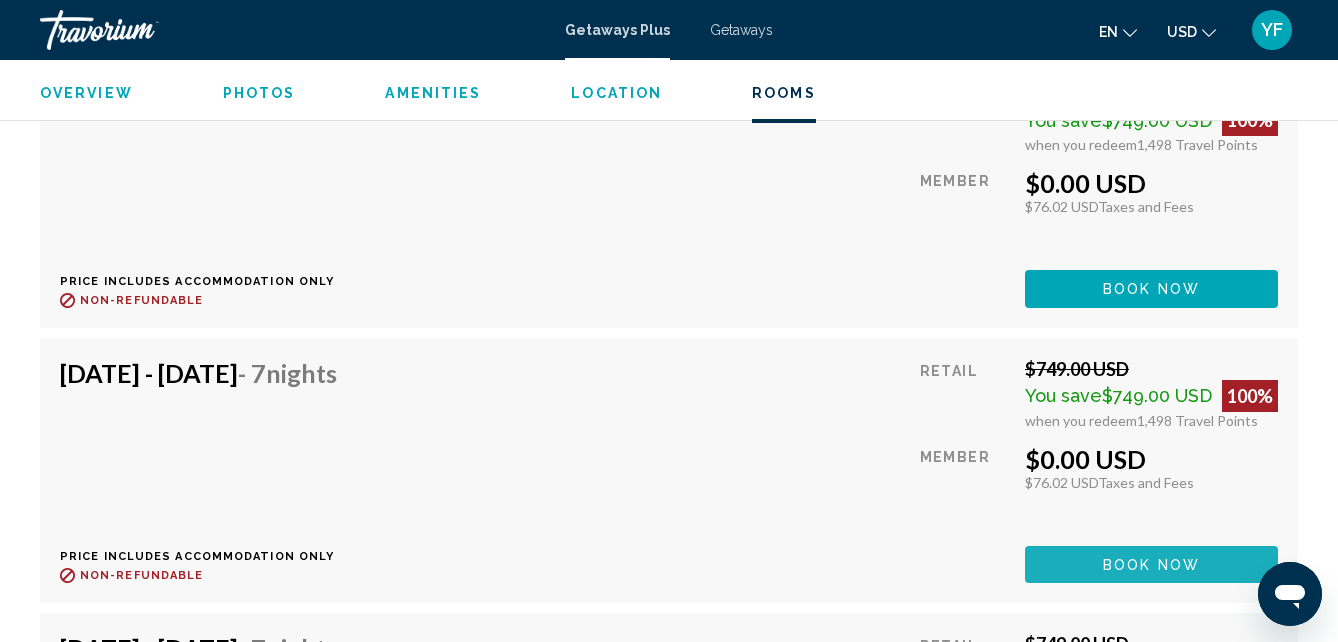 click on "Book now" at bounding box center [1151, 565] 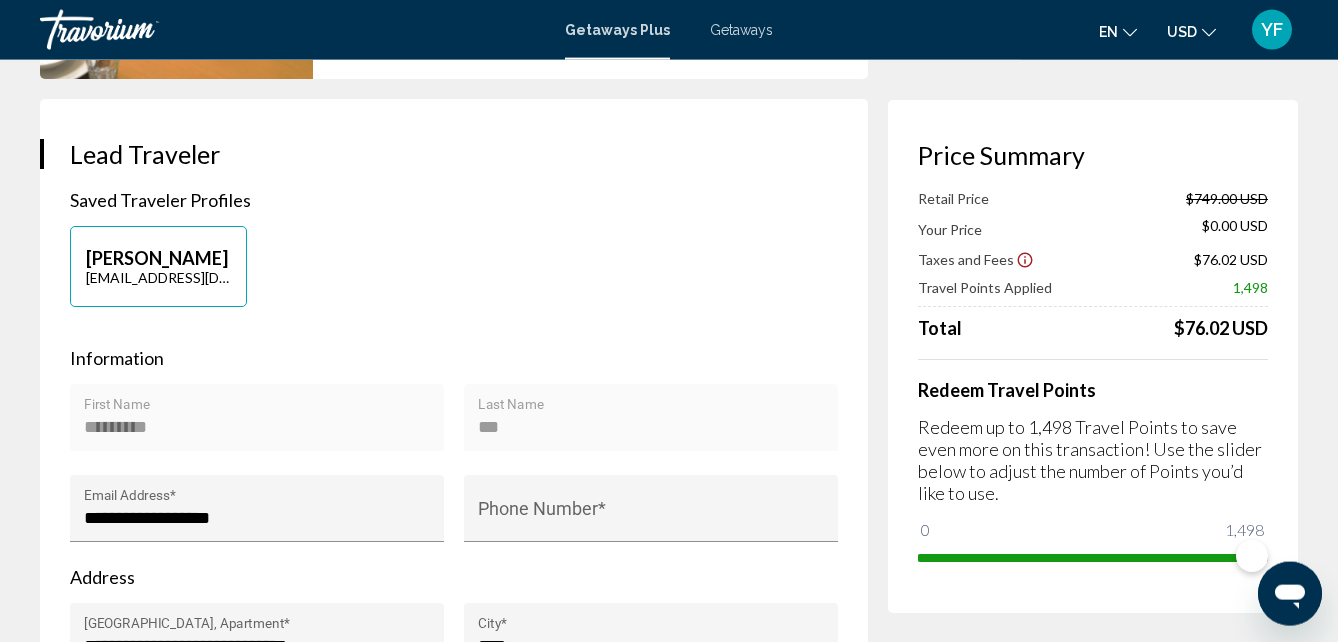 scroll, scrollTop: 510, scrollLeft: 0, axis: vertical 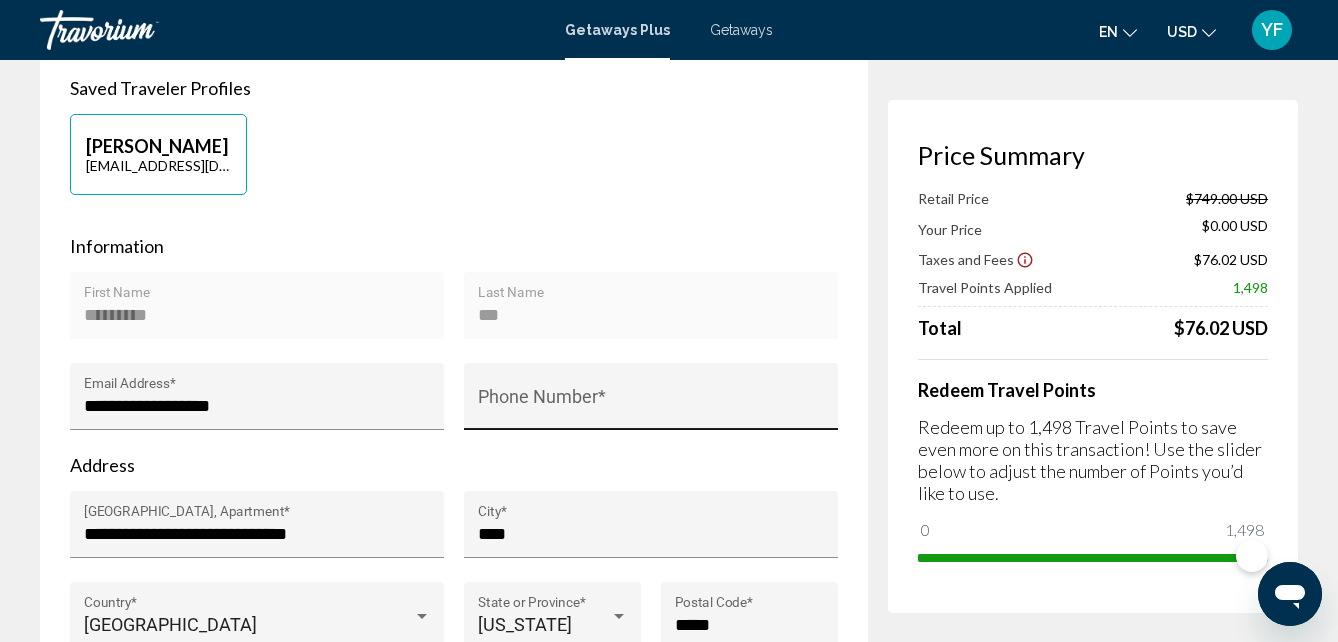 click on "Phone Number  *" at bounding box center [651, 402] 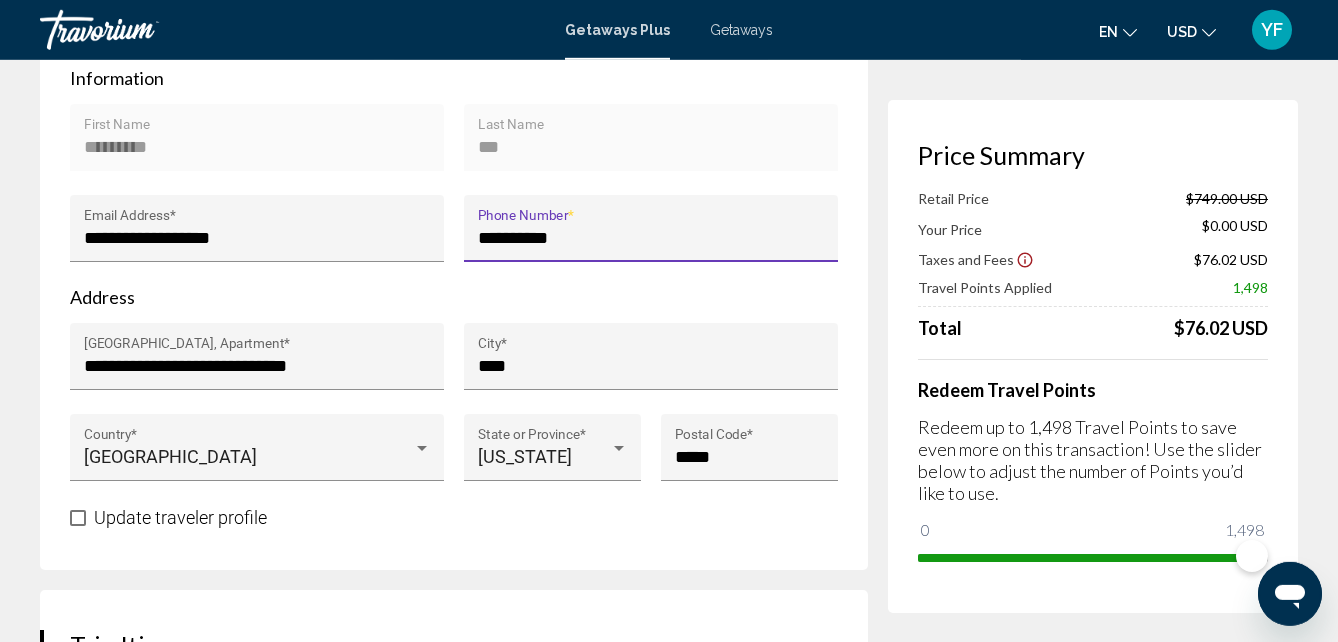 scroll, scrollTop: 714, scrollLeft: 0, axis: vertical 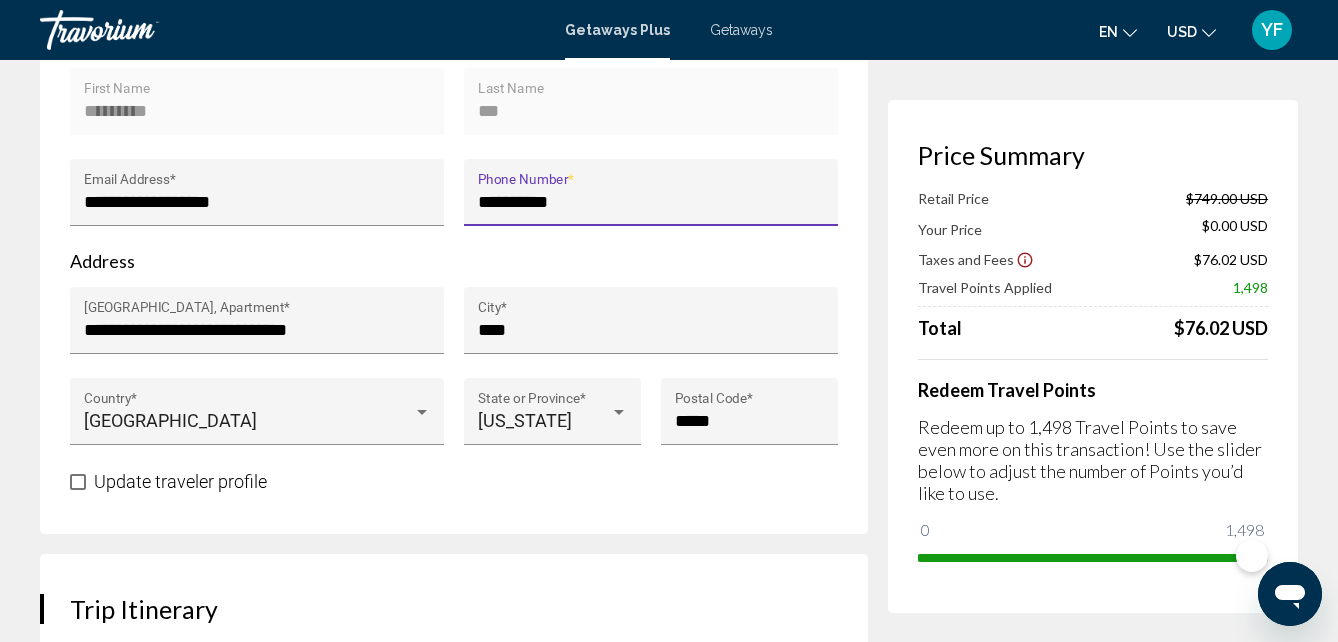 type on "**********" 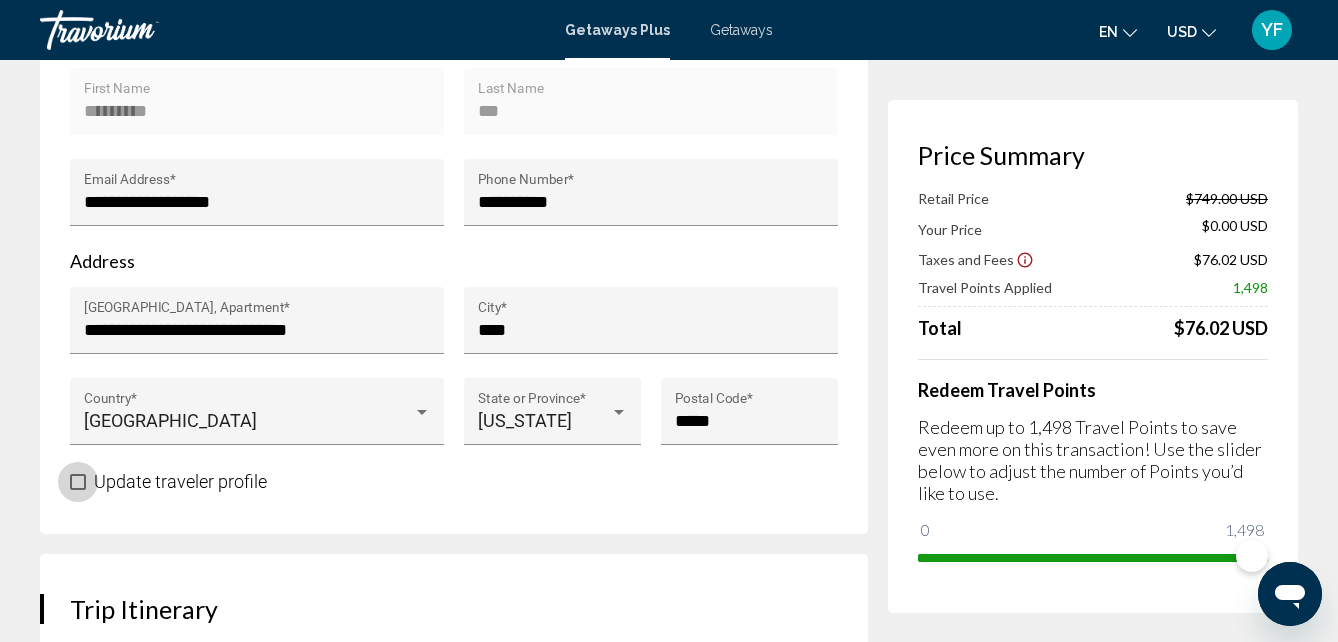 click at bounding box center (78, 482) 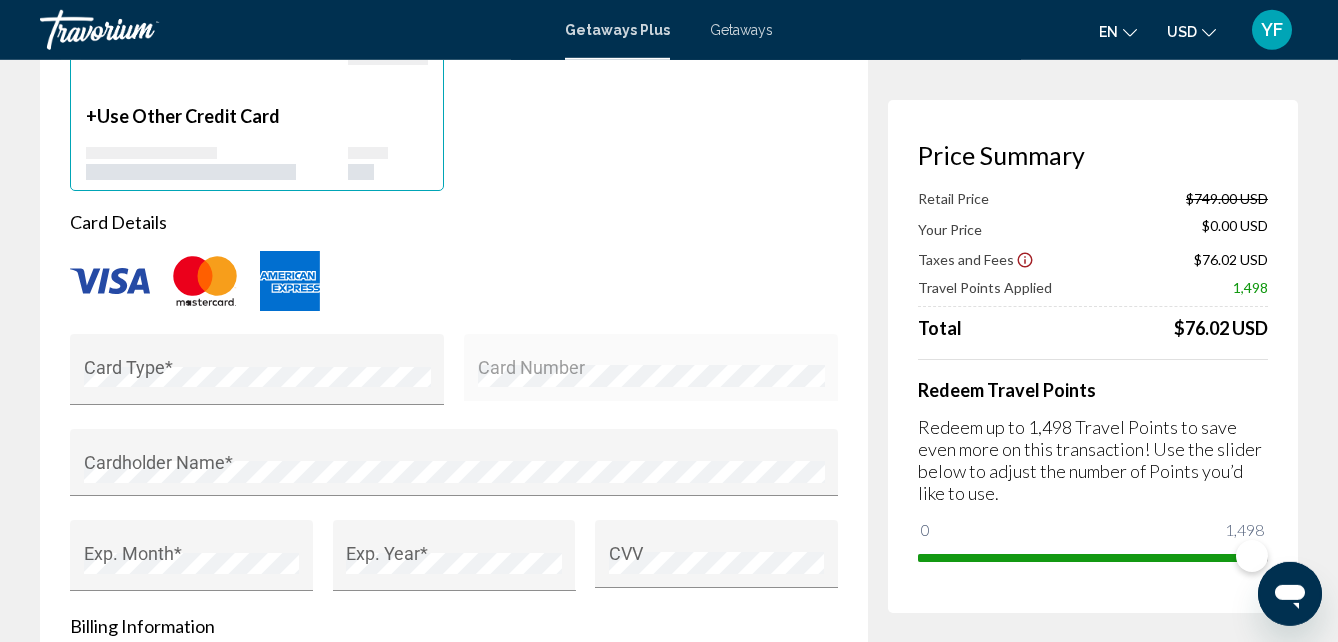 scroll, scrollTop: 1632, scrollLeft: 0, axis: vertical 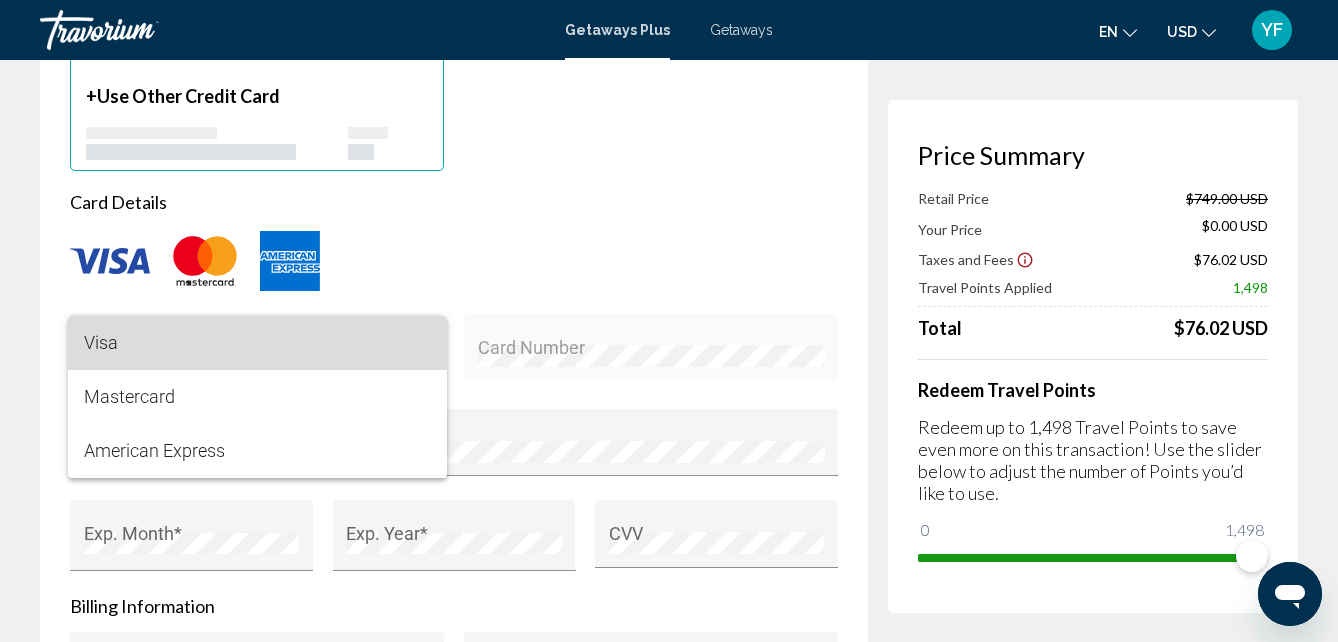 click on "Visa" at bounding box center [257, 343] 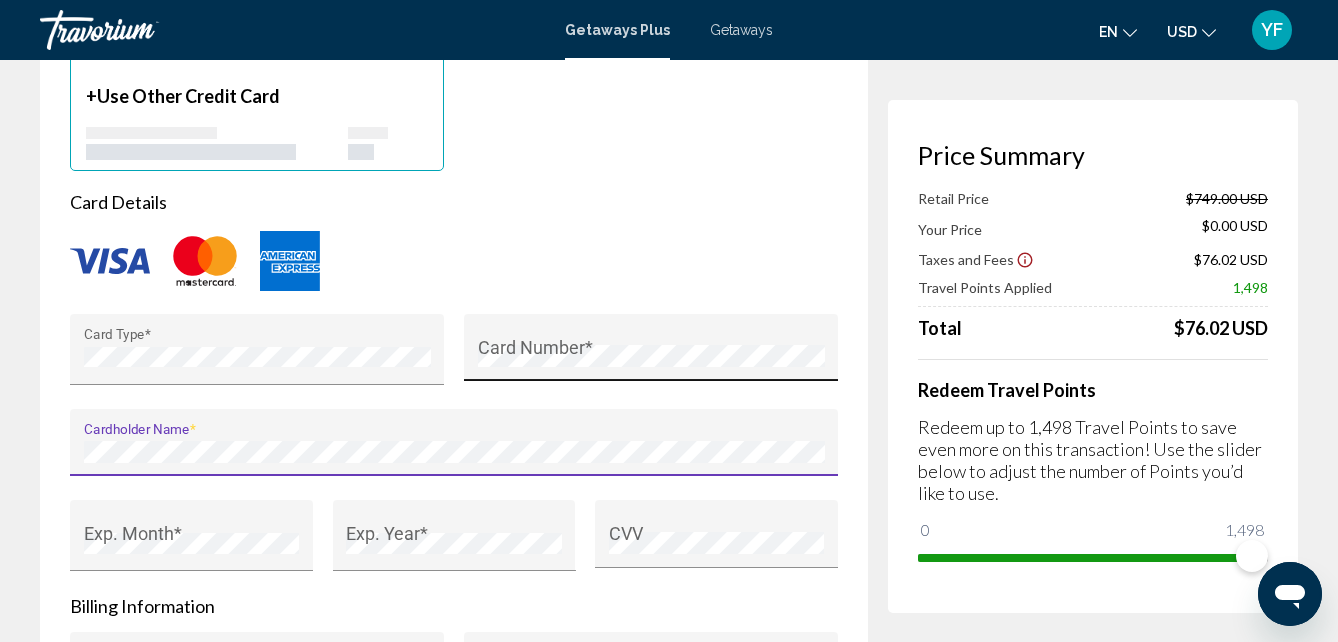 click on "Card Number  *" at bounding box center (651, 354) 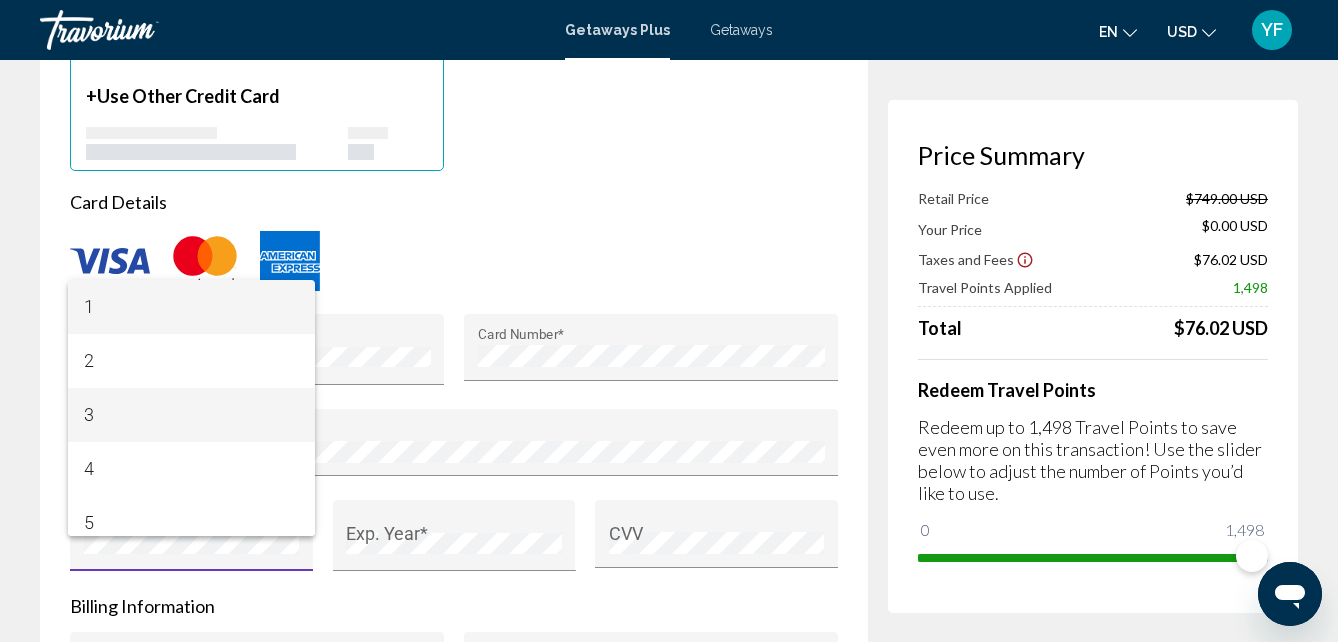 scroll, scrollTop: 392, scrollLeft: 0, axis: vertical 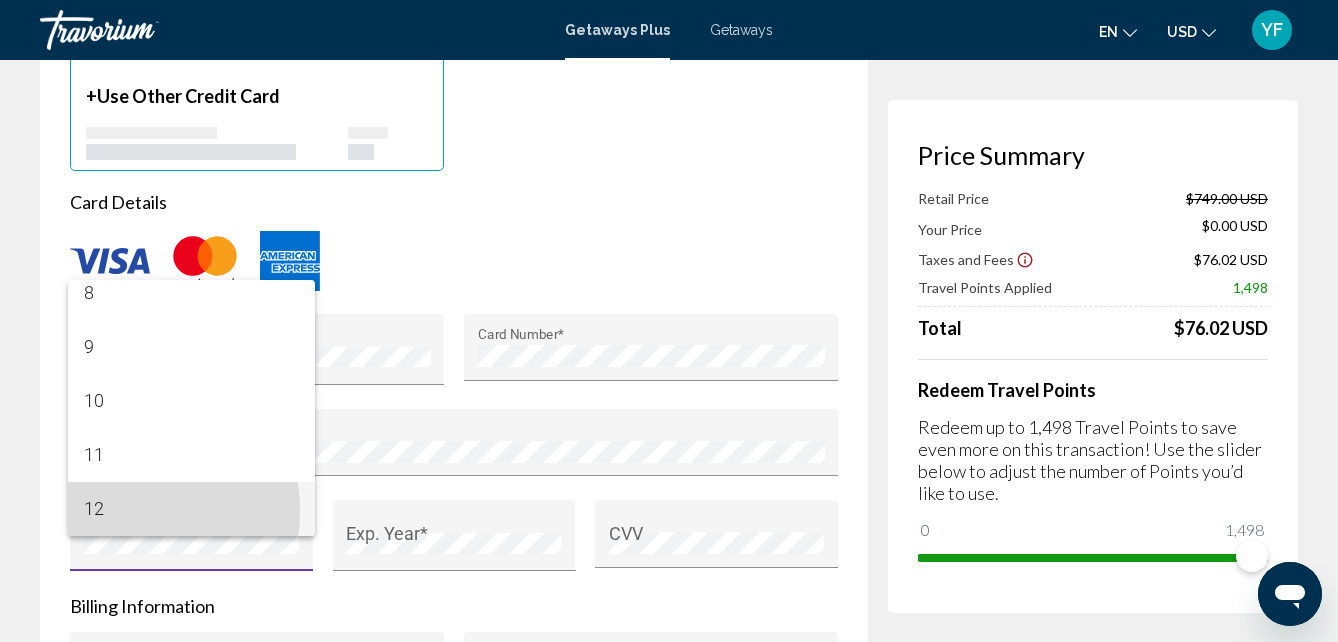 click on "12" at bounding box center [192, 509] 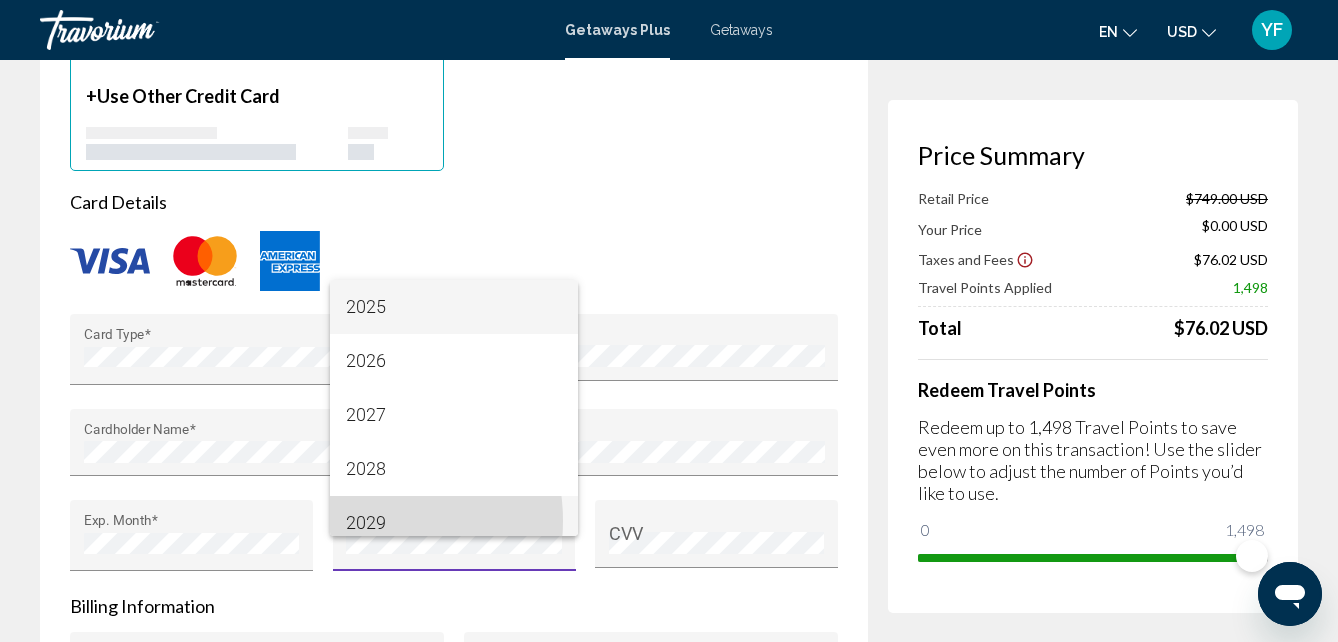 click on "2029" at bounding box center [454, 523] 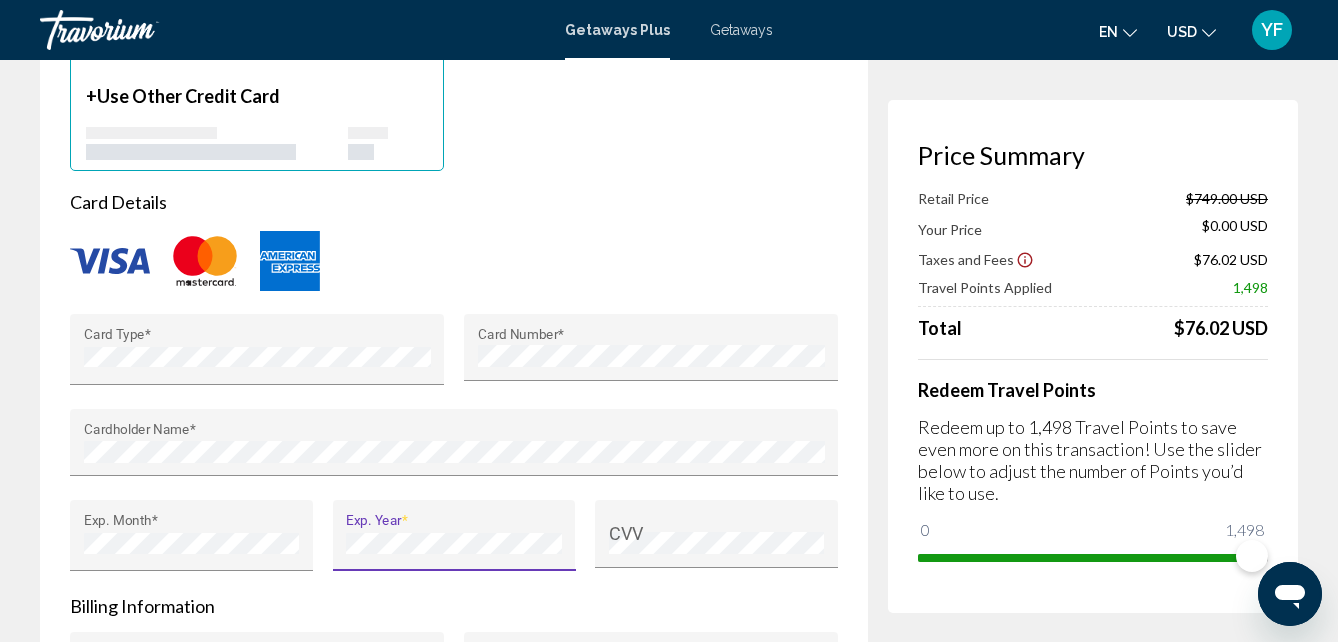scroll, scrollTop: 14, scrollLeft: 0, axis: vertical 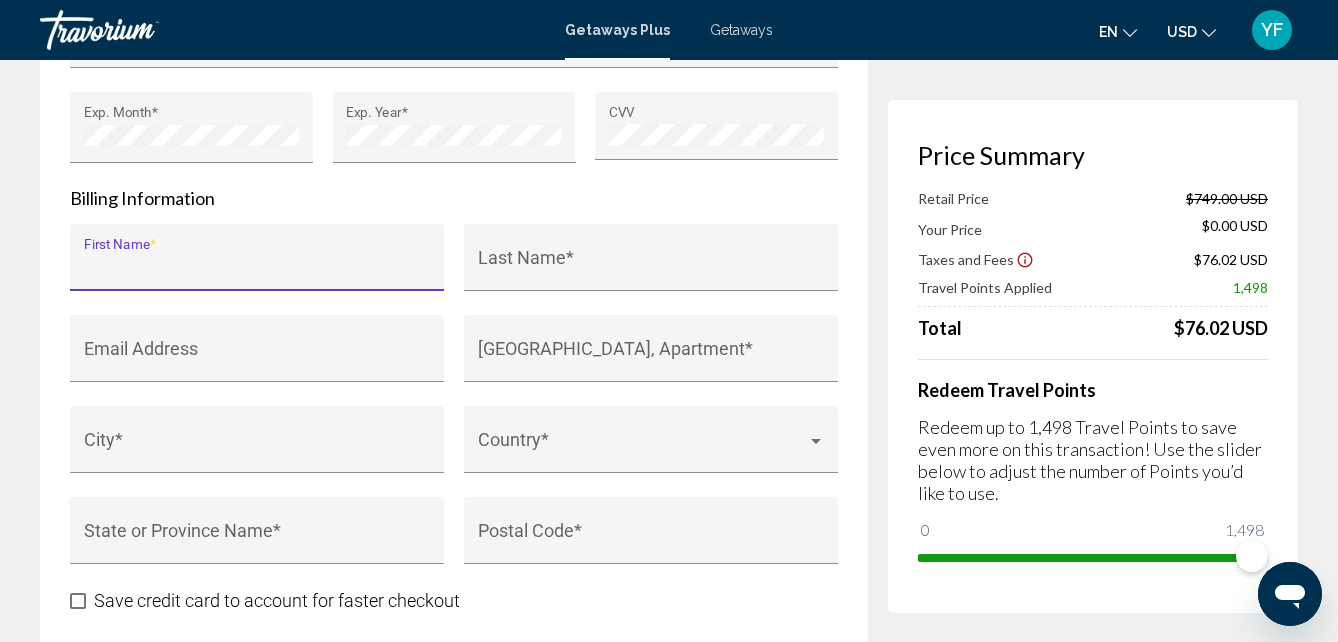 click on "First Name  *" at bounding box center (257, 267) 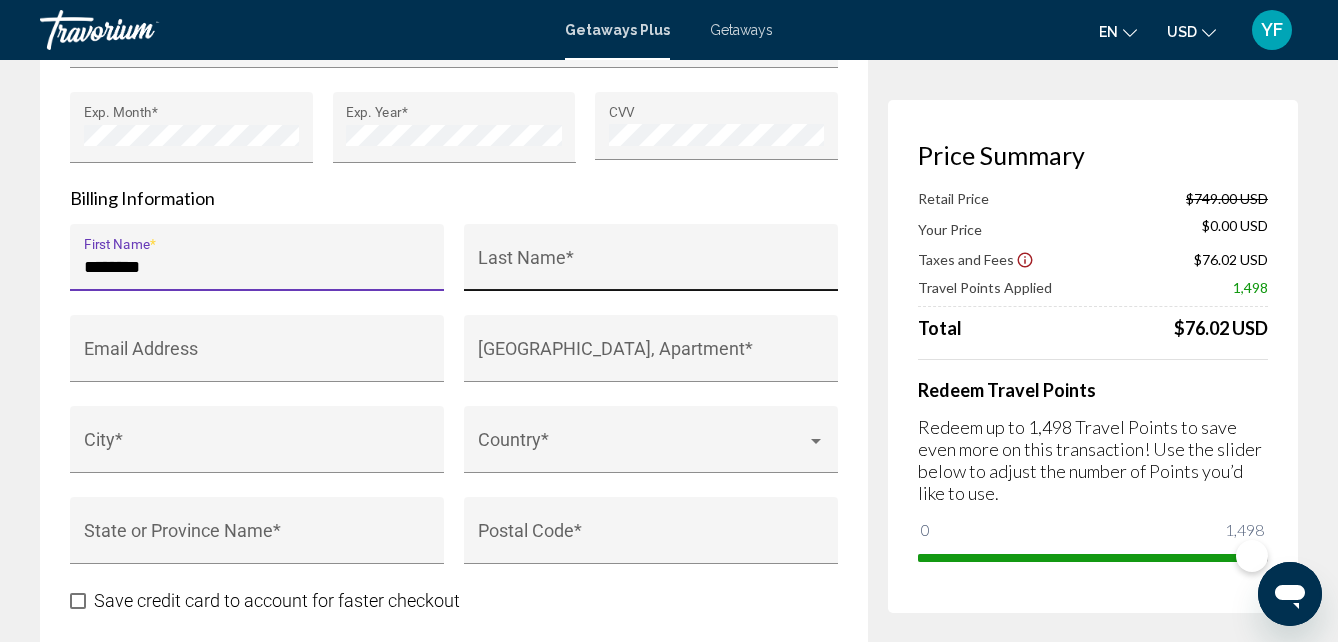 type on "********" 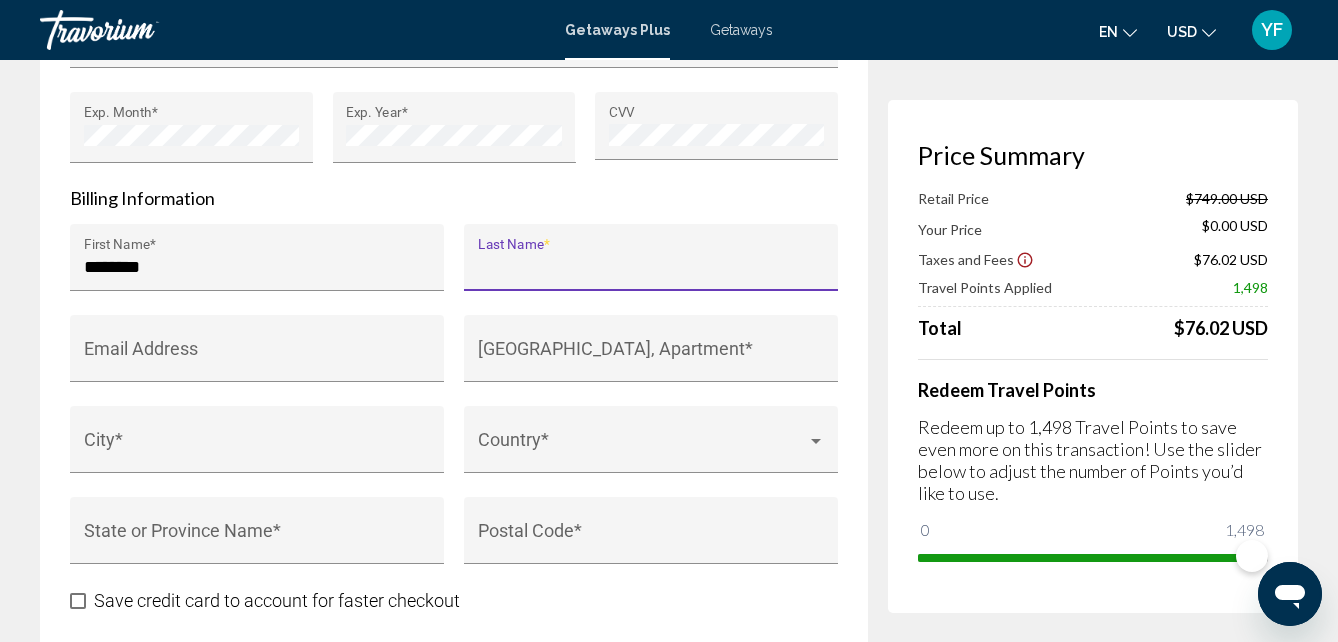 click on "Last Name  *" at bounding box center (651, 267) 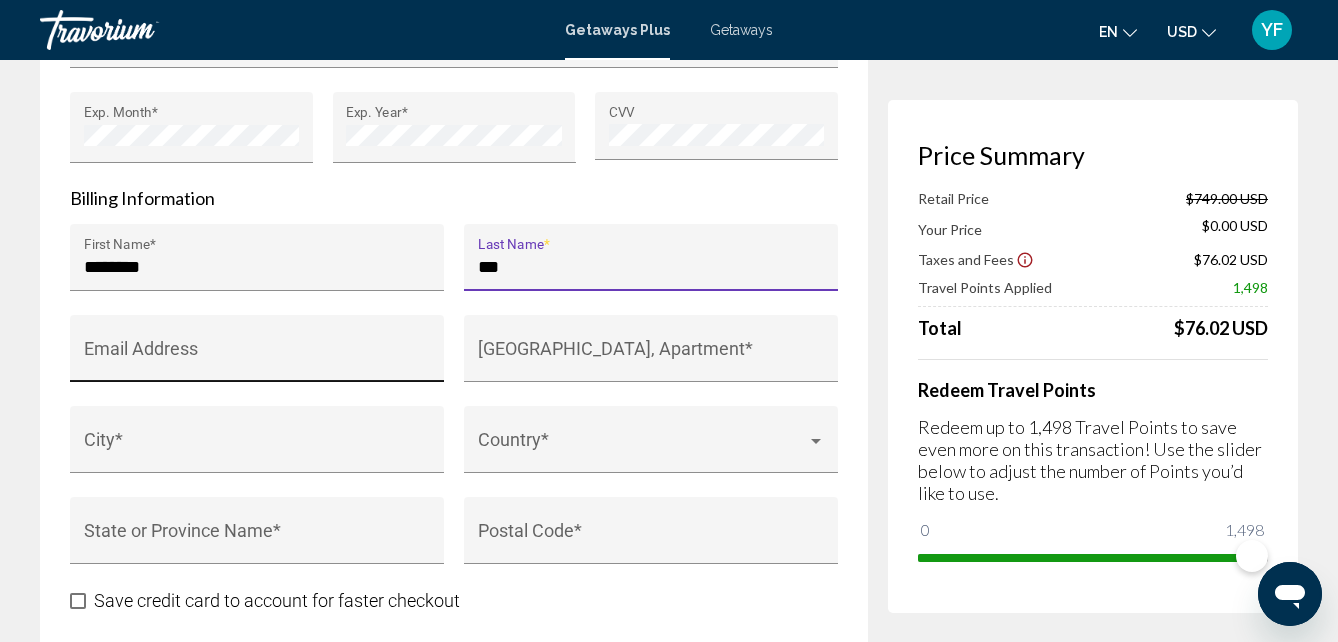type on "***" 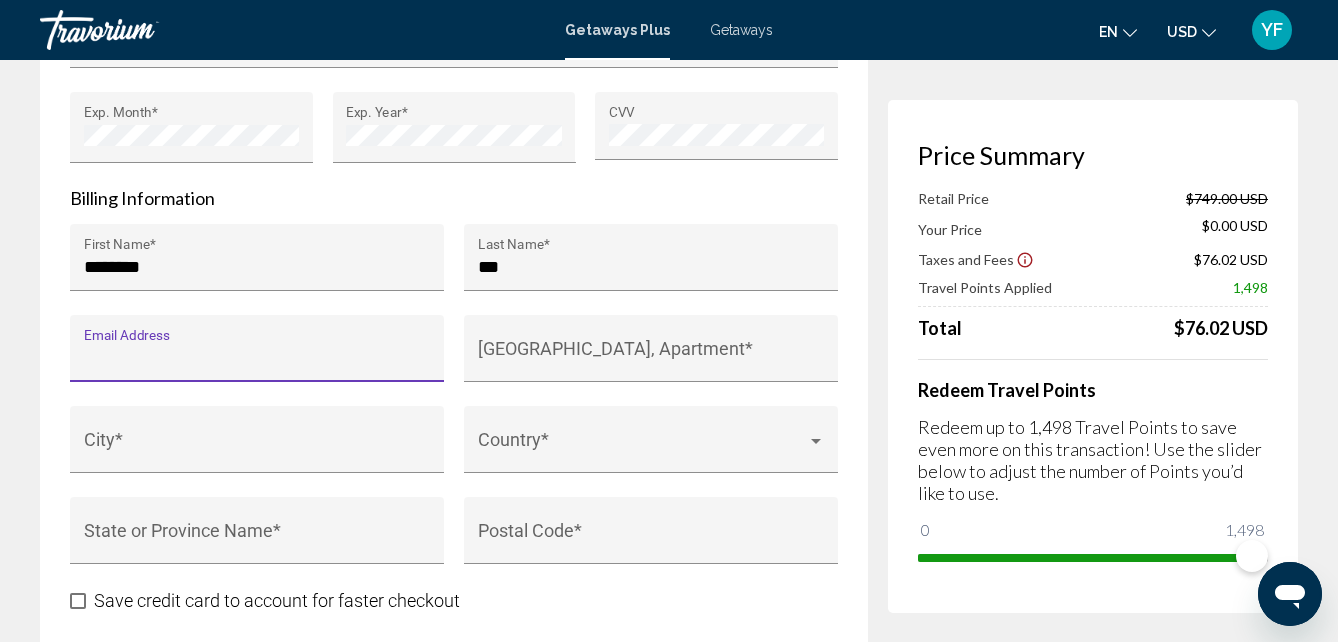 click on "Email Address" at bounding box center (257, 358) 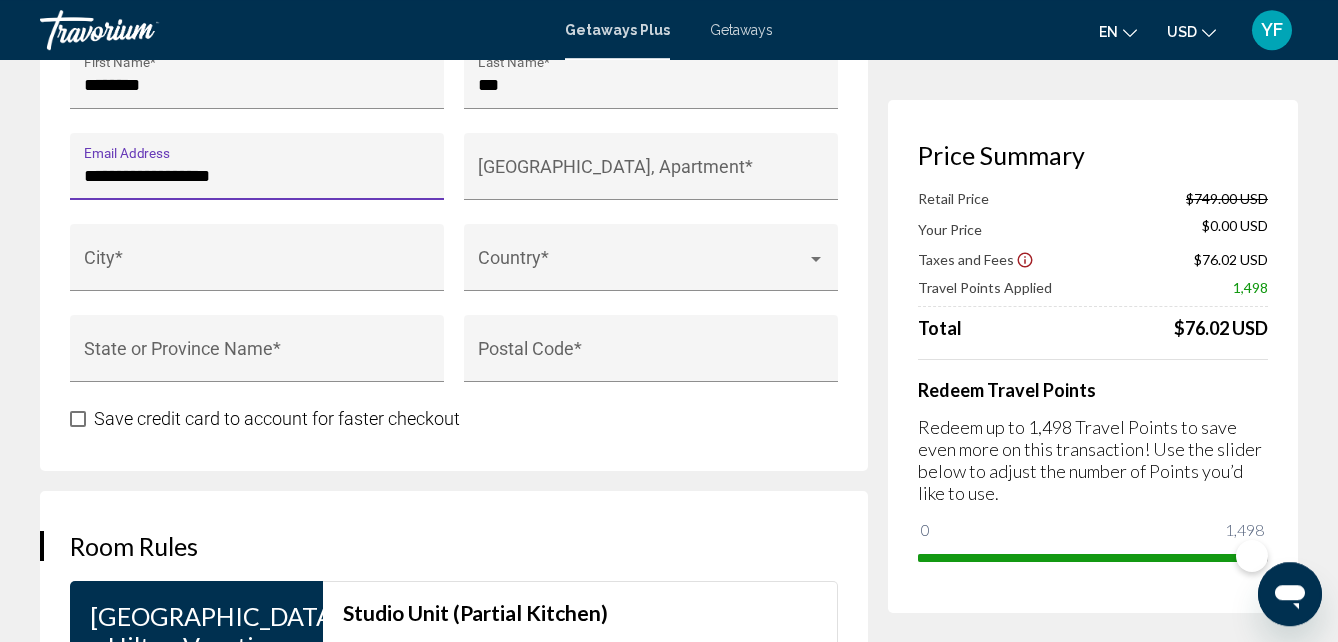 scroll, scrollTop: 2244, scrollLeft: 0, axis: vertical 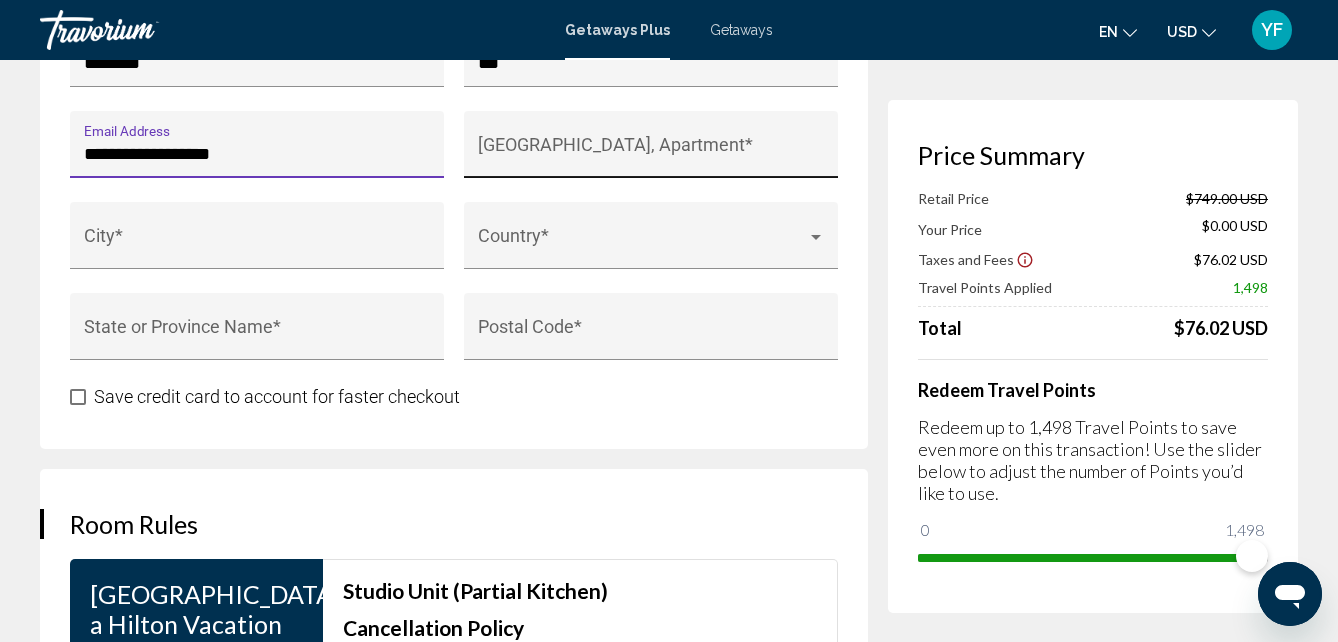 type on "**********" 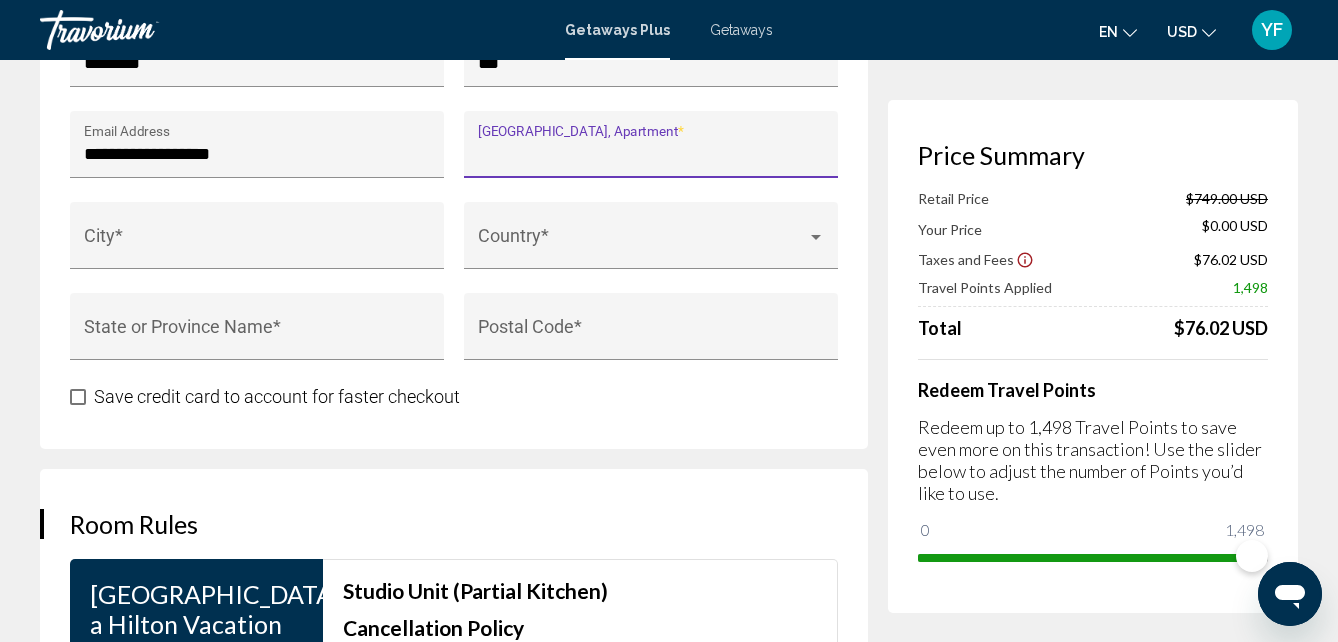click on "[GEOGRAPHIC_DATA], Apartment  *" at bounding box center [651, 154] 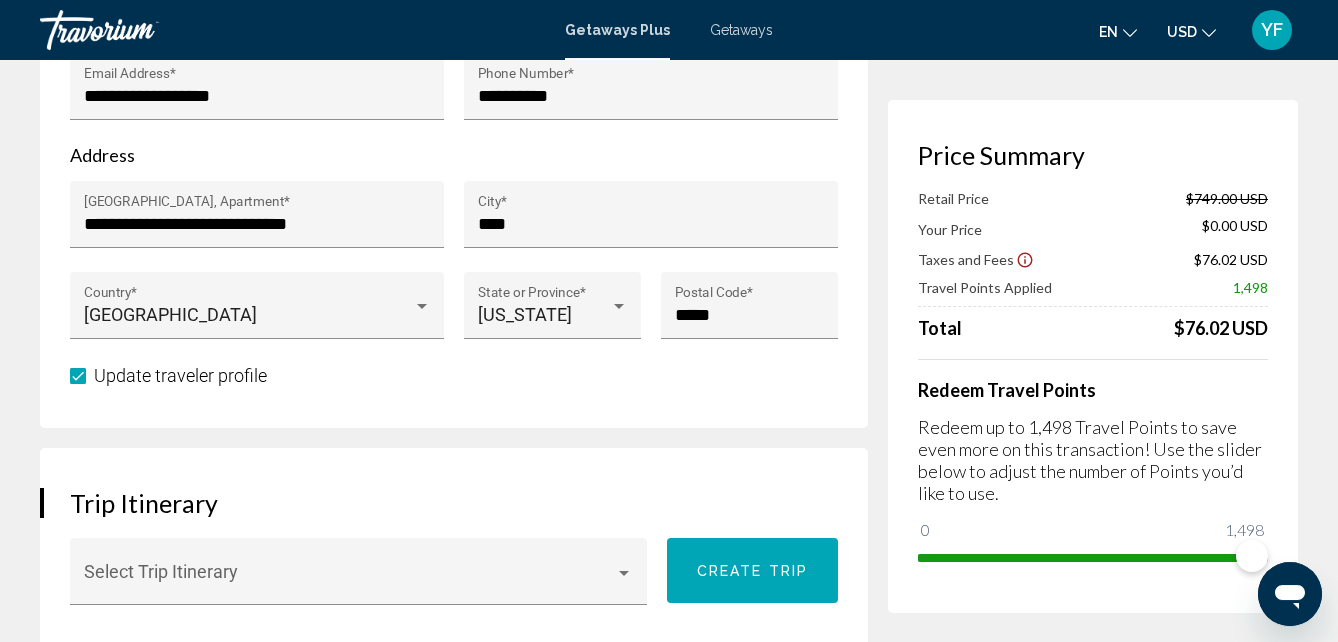 scroll, scrollTop: 816, scrollLeft: 0, axis: vertical 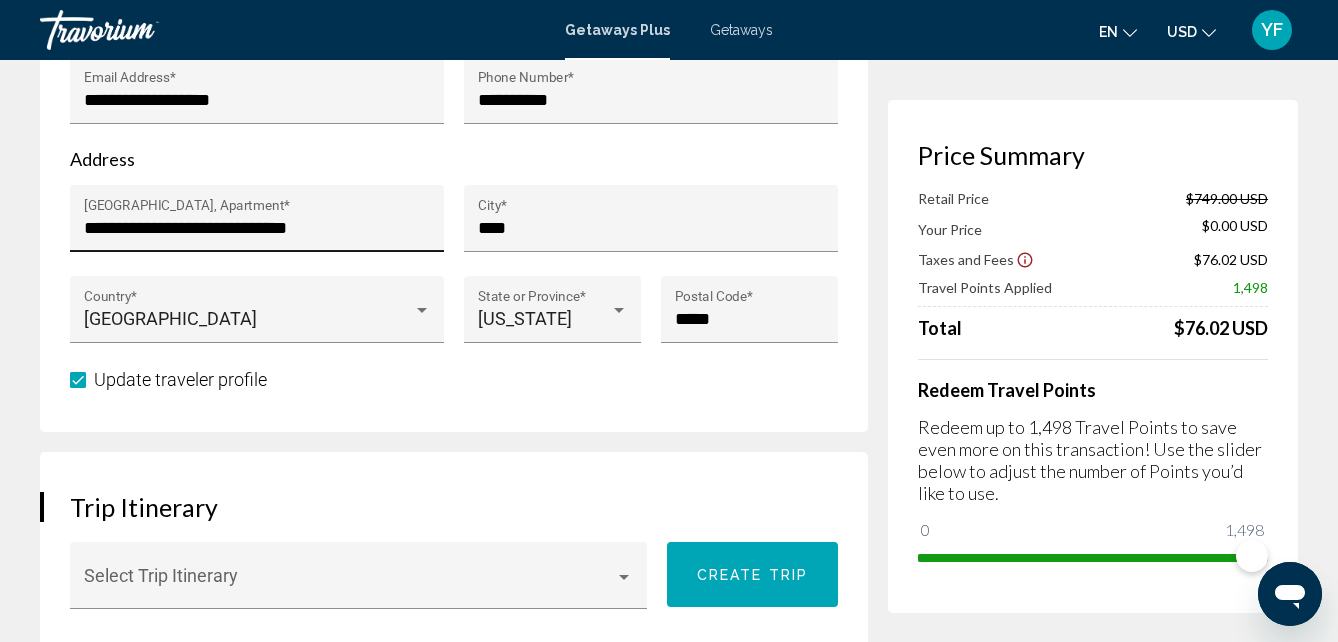 drag, startPoint x: 80, startPoint y: 207, endPoint x: 299, endPoint y: 232, distance: 220.42232 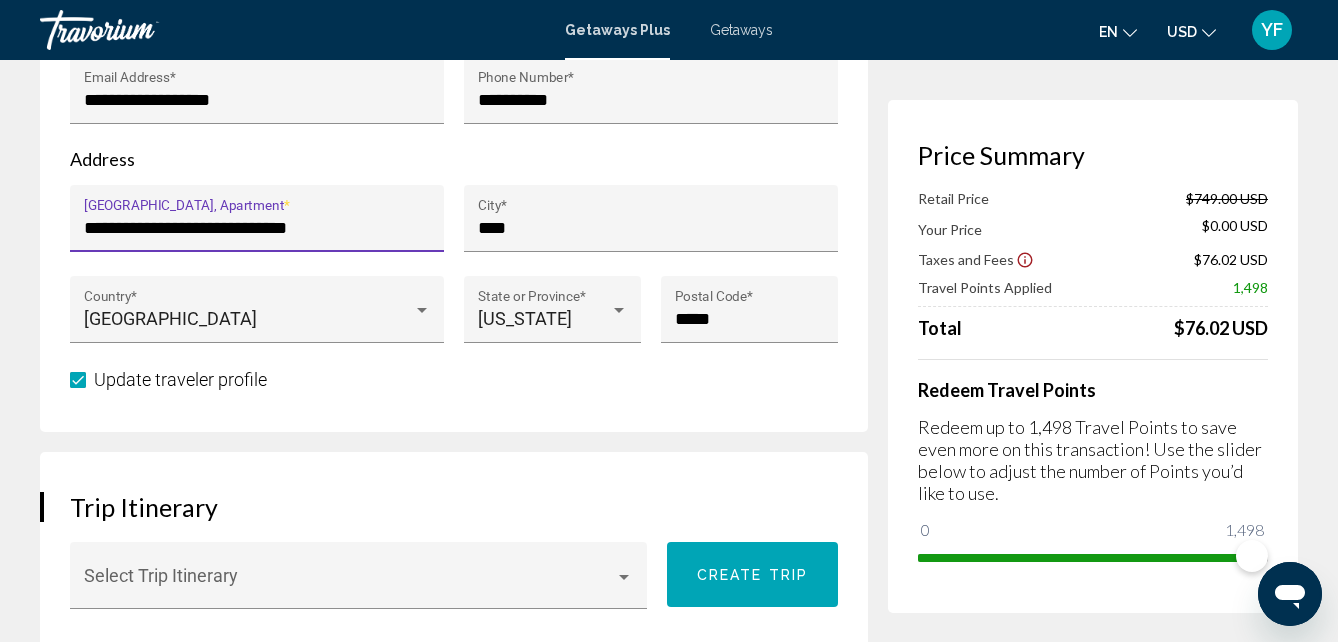 drag, startPoint x: 337, startPoint y: 210, endPoint x: 72, endPoint y: 224, distance: 265.36957 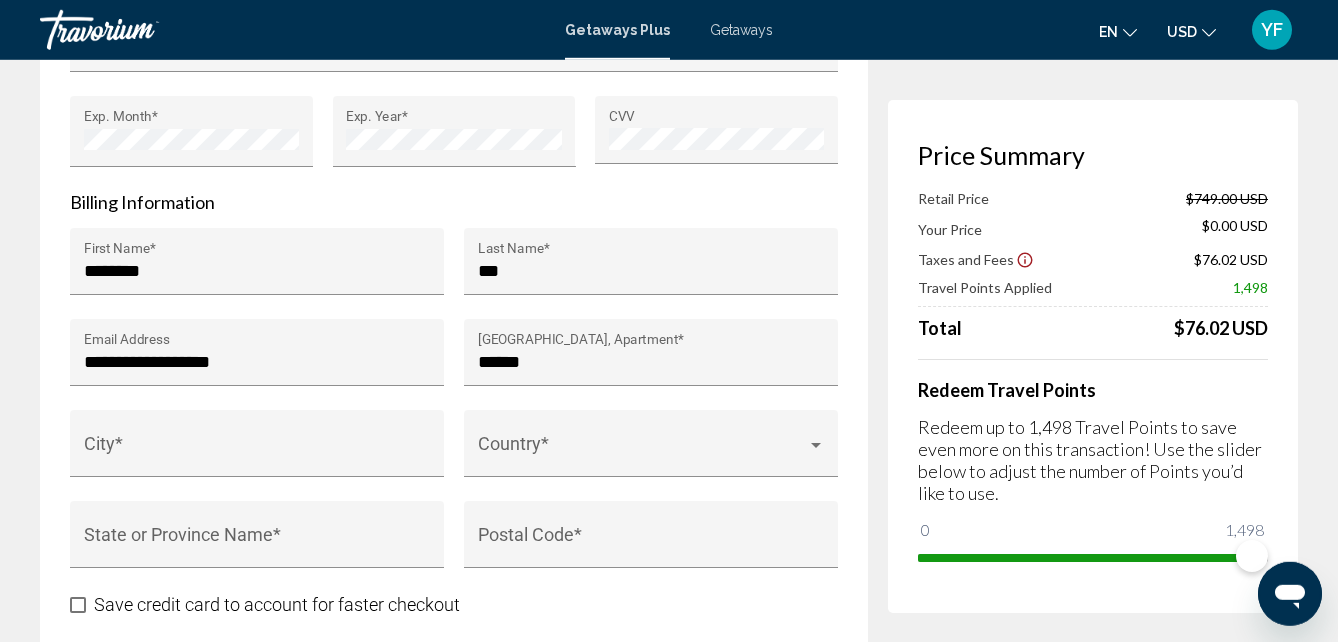 scroll, scrollTop: 2040, scrollLeft: 0, axis: vertical 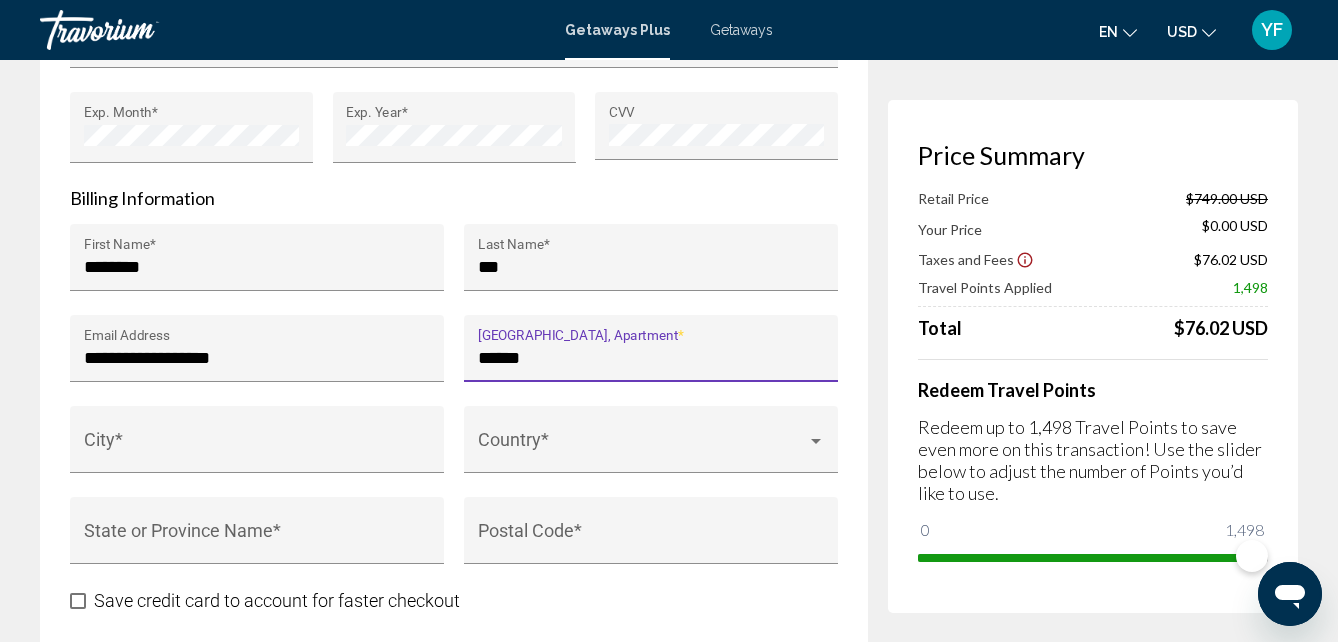 click on "******" at bounding box center (651, 358) 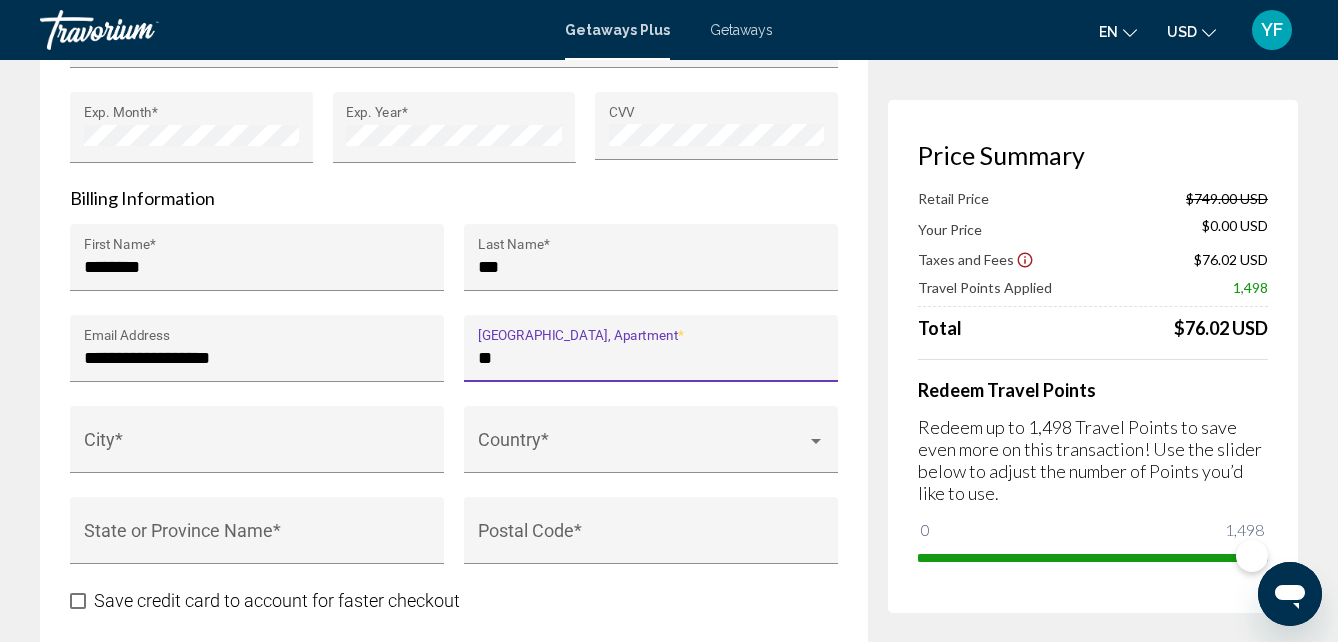 type on "*" 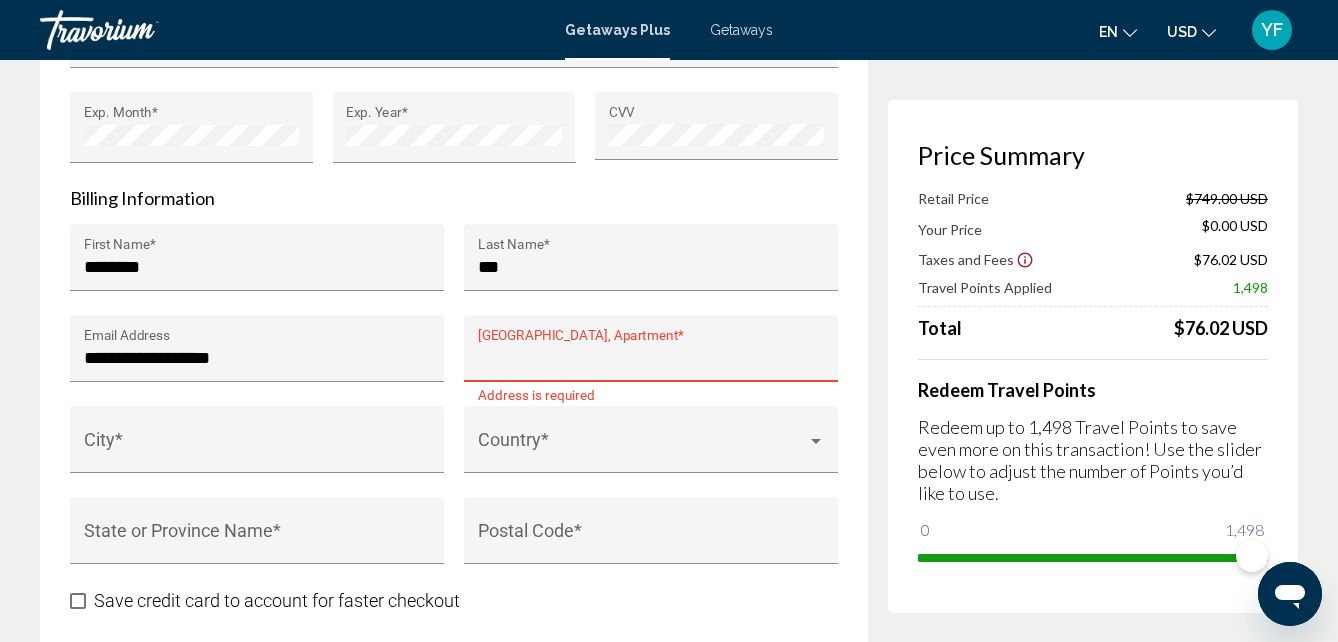 paste on "**********" 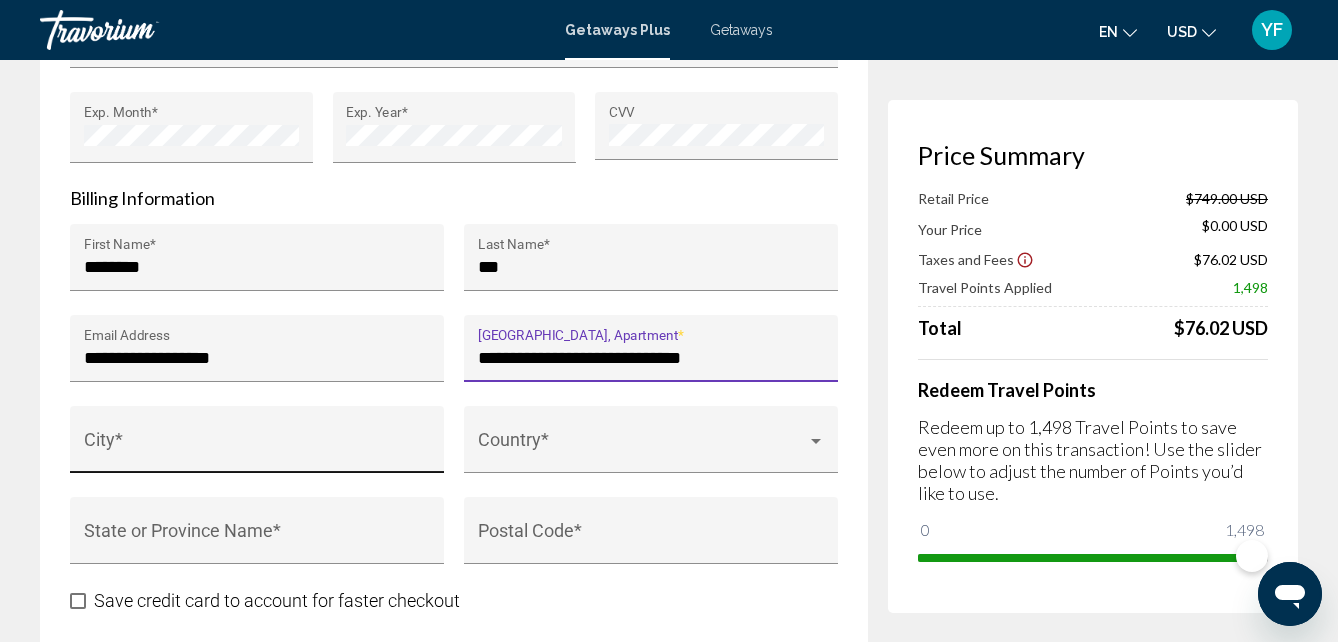 type on "**********" 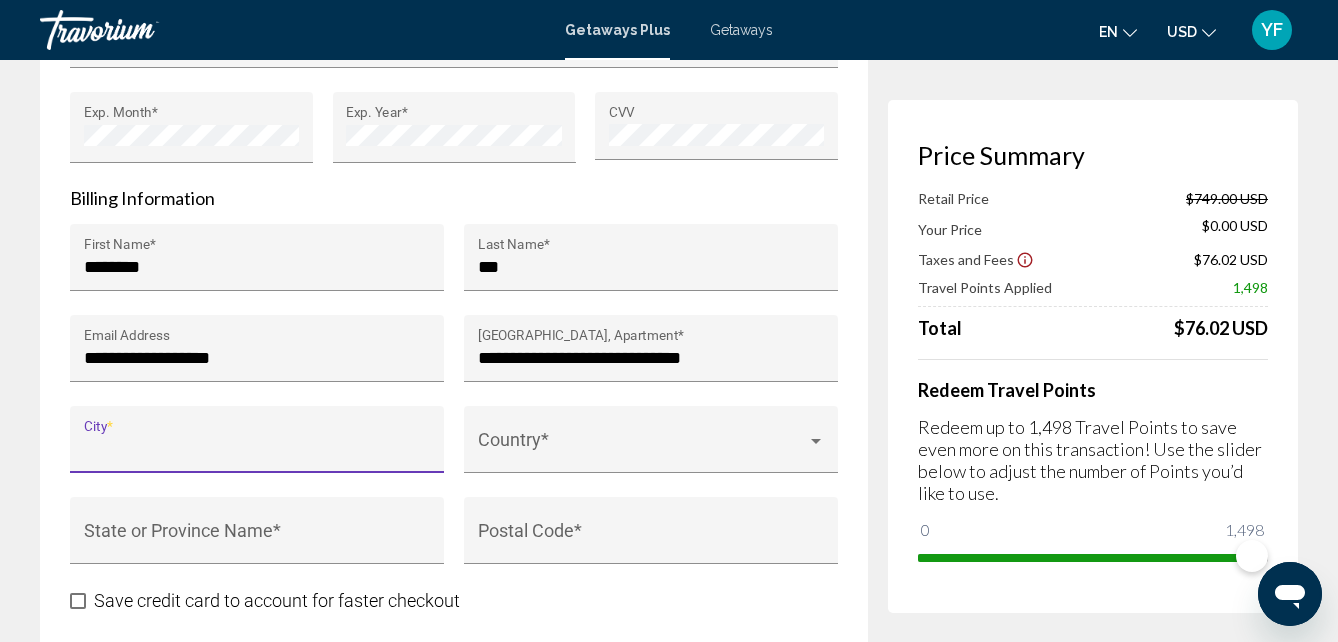 click on "City  *" at bounding box center (257, 449) 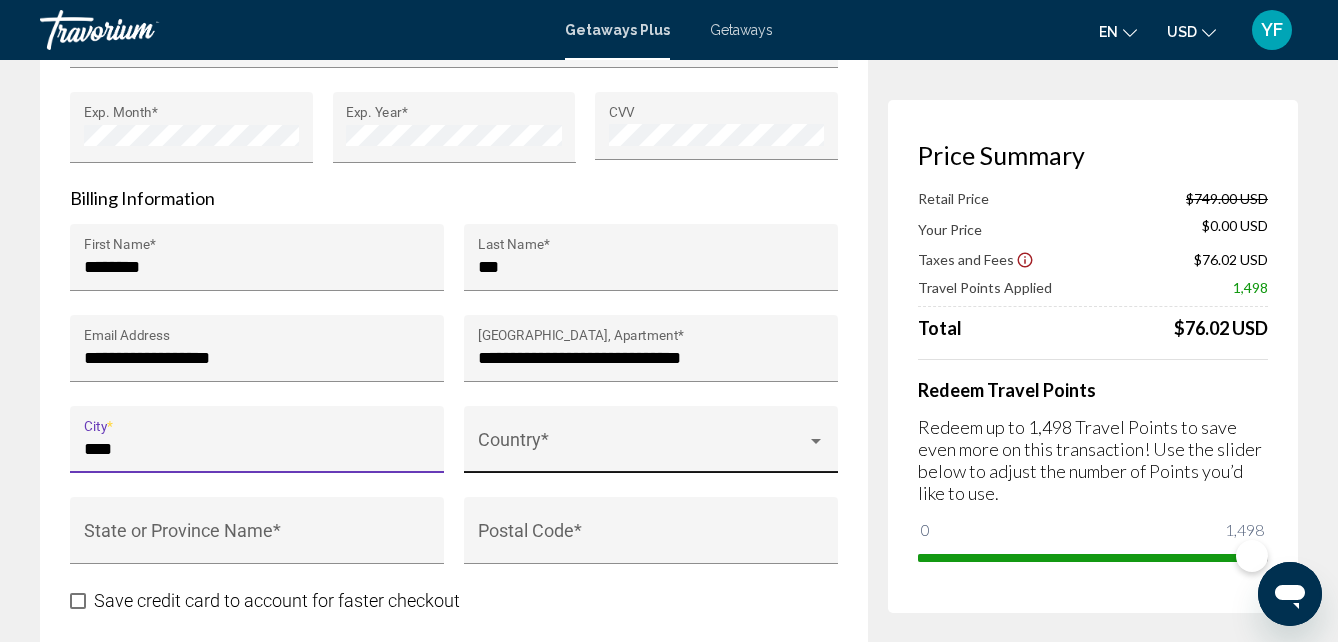type on "****" 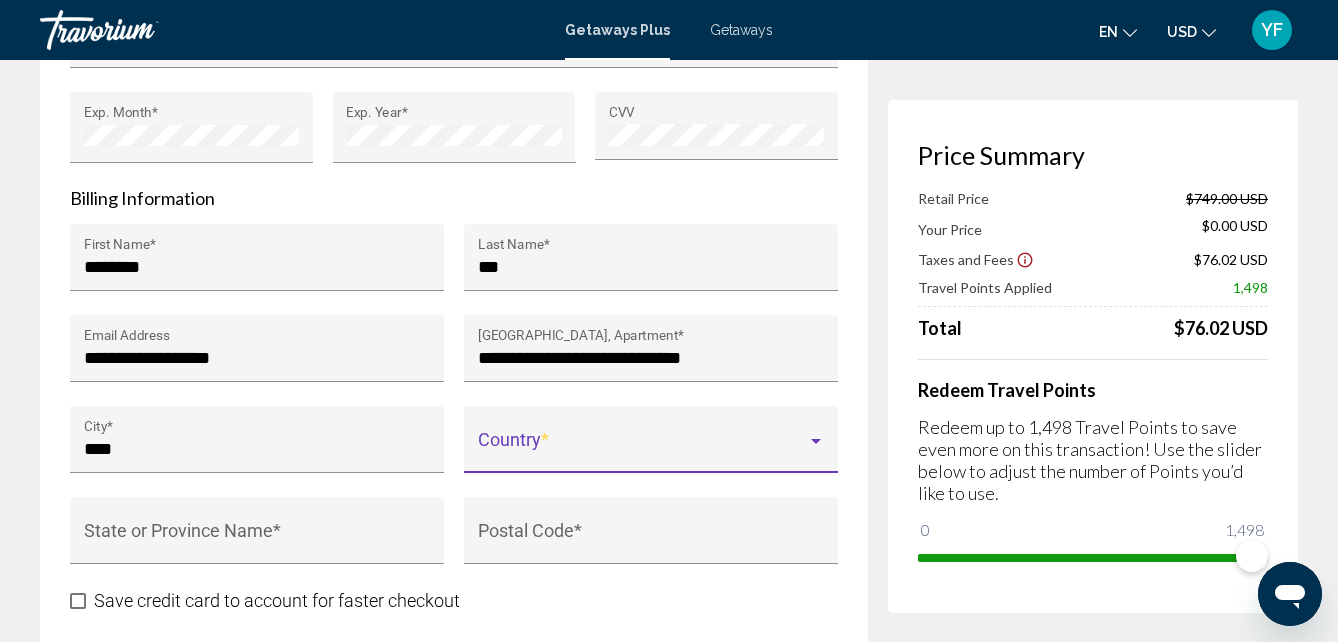 click at bounding box center [816, 441] 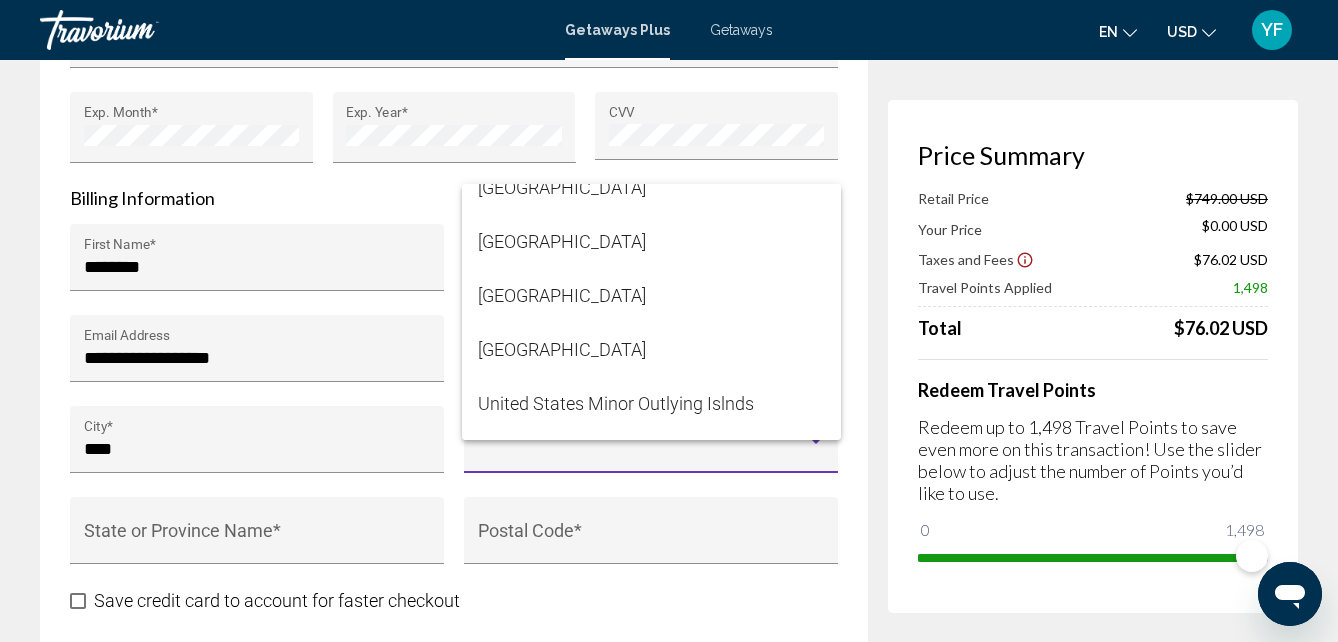 scroll, scrollTop: 12936, scrollLeft: 0, axis: vertical 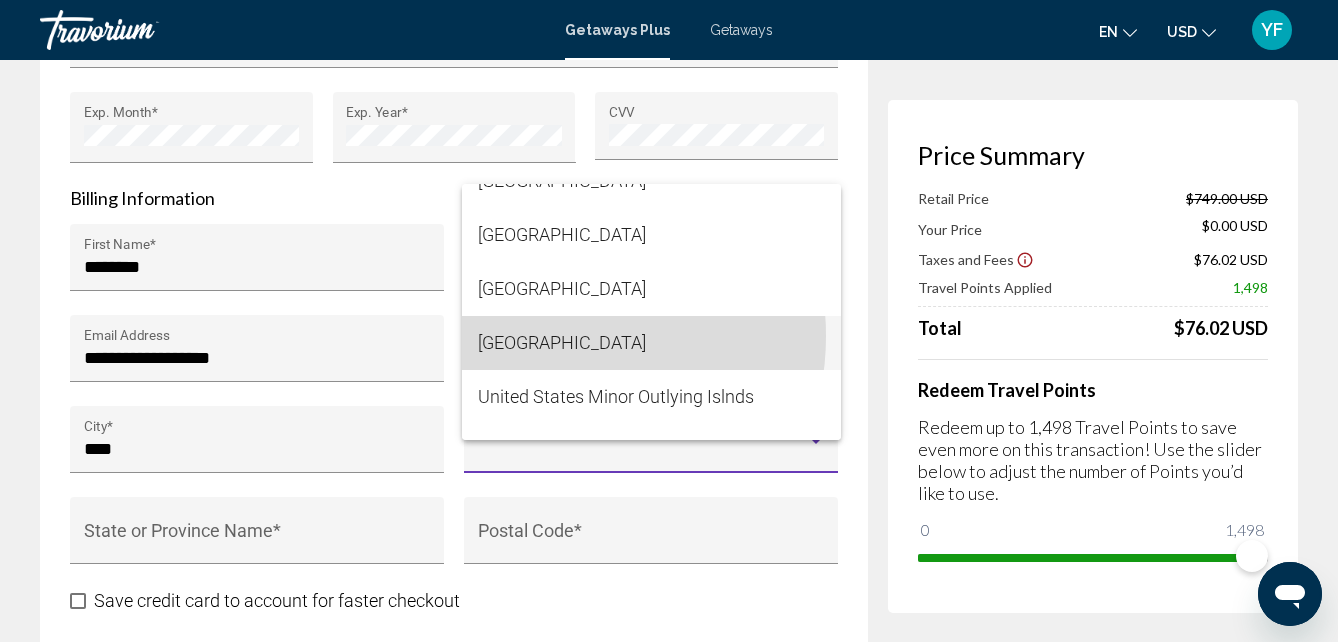click on "[GEOGRAPHIC_DATA]" at bounding box center (651, 343) 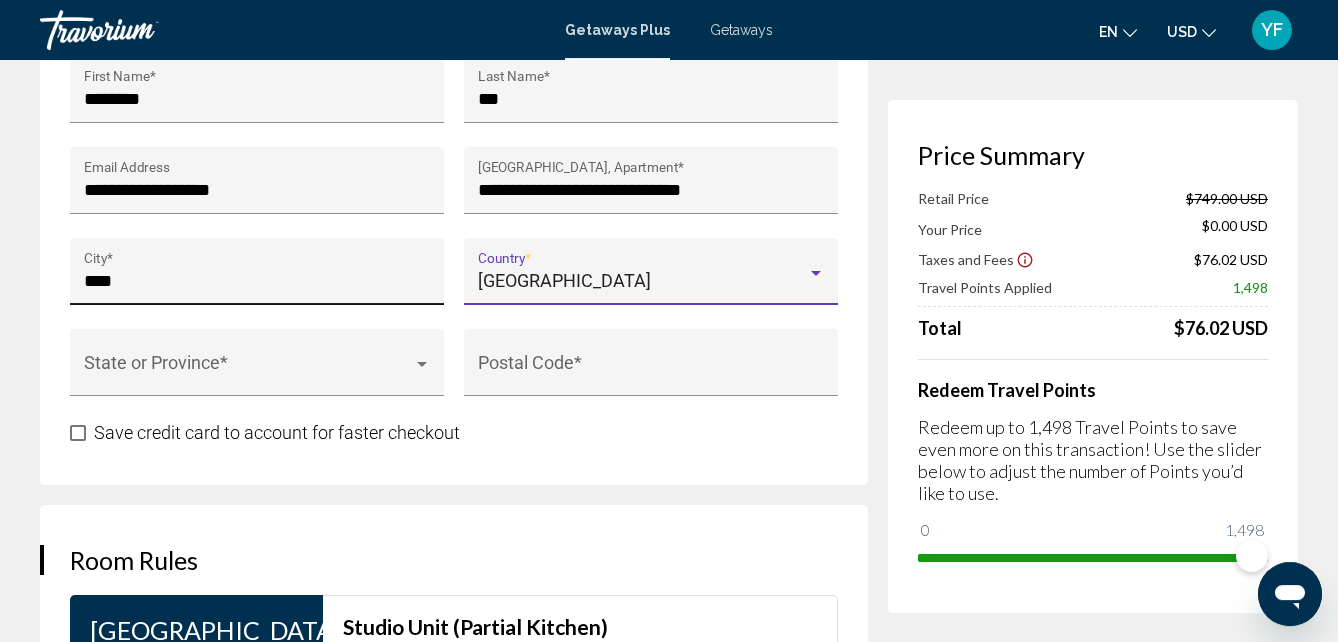 scroll, scrollTop: 2244, scrollLeft: 0, axis: vertical 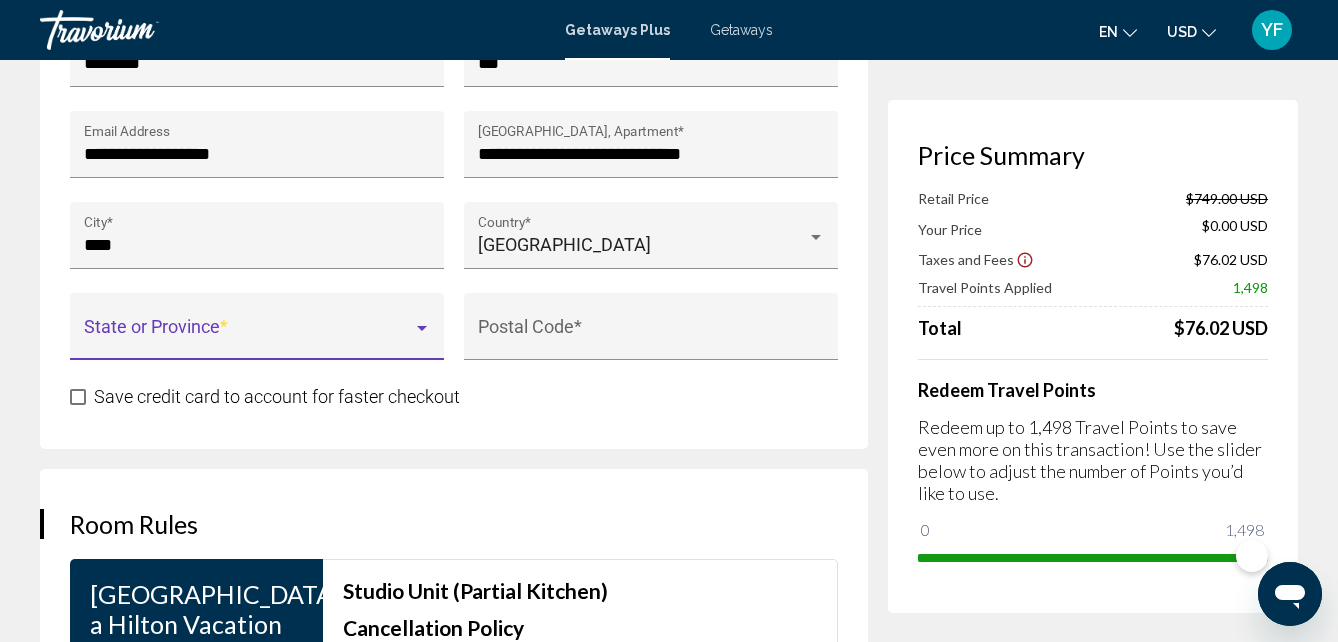 click at bounding box center [422, 328] 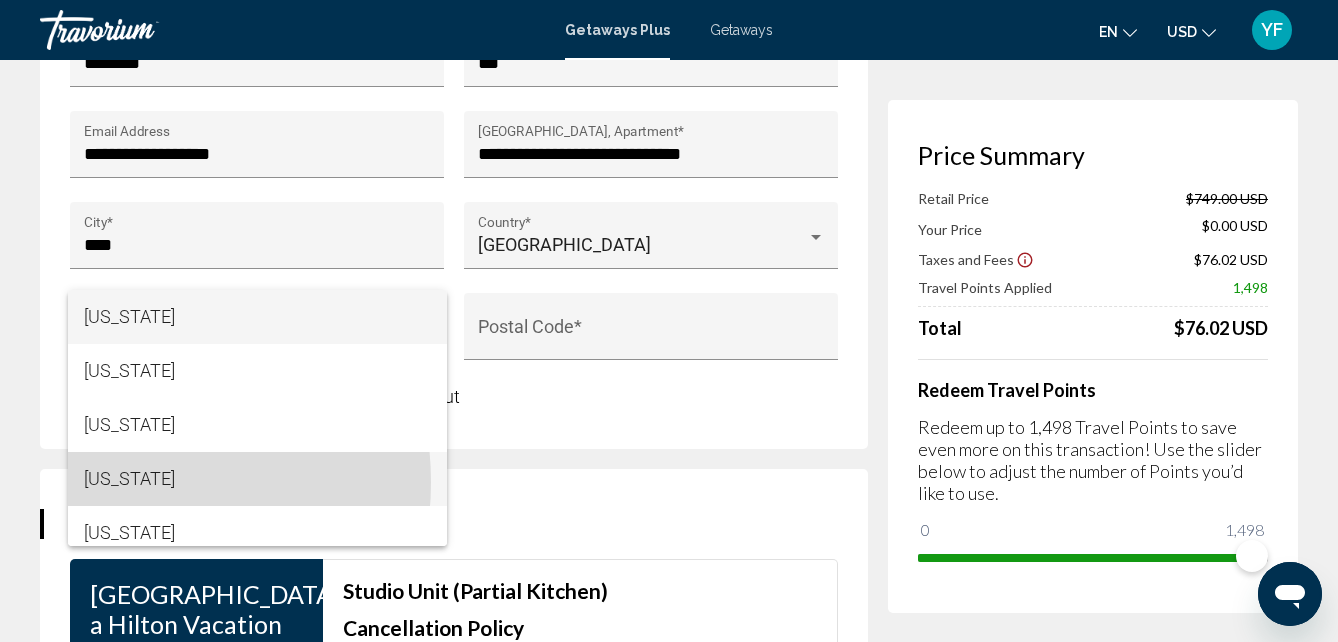 click on "[US_STATE]" at bounding box center [257, 479] 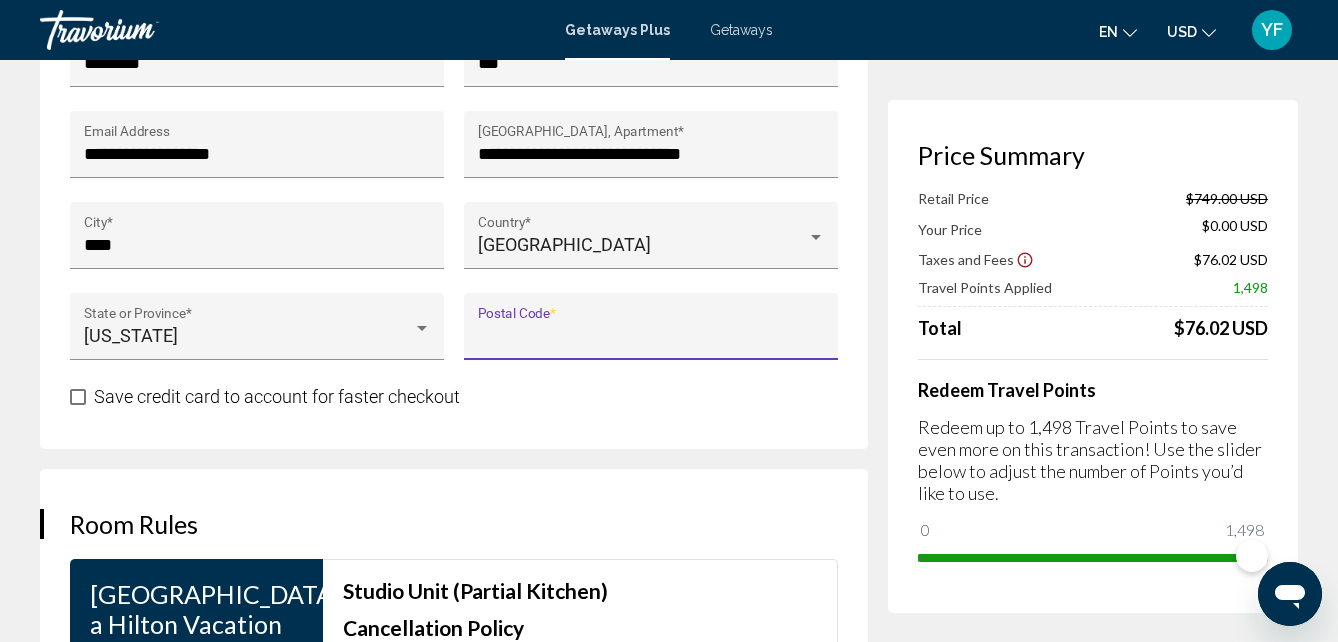 click on "Postal Code  *" at bounding box center (651, 336) 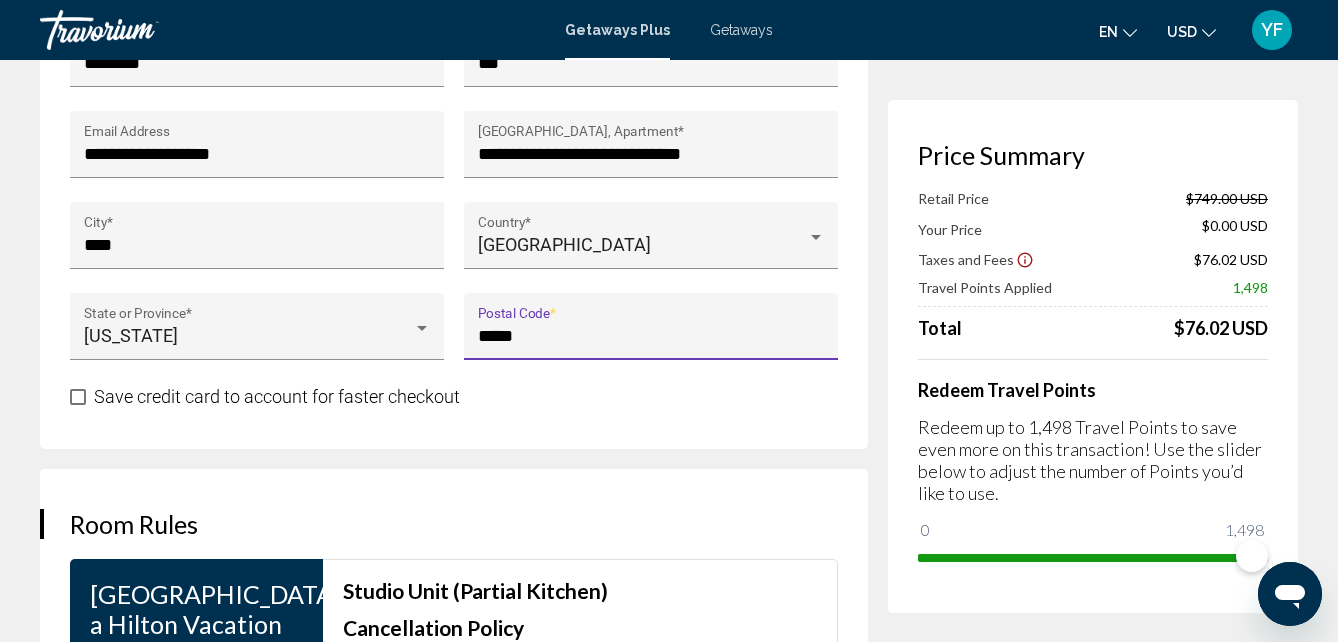 type on "*****" 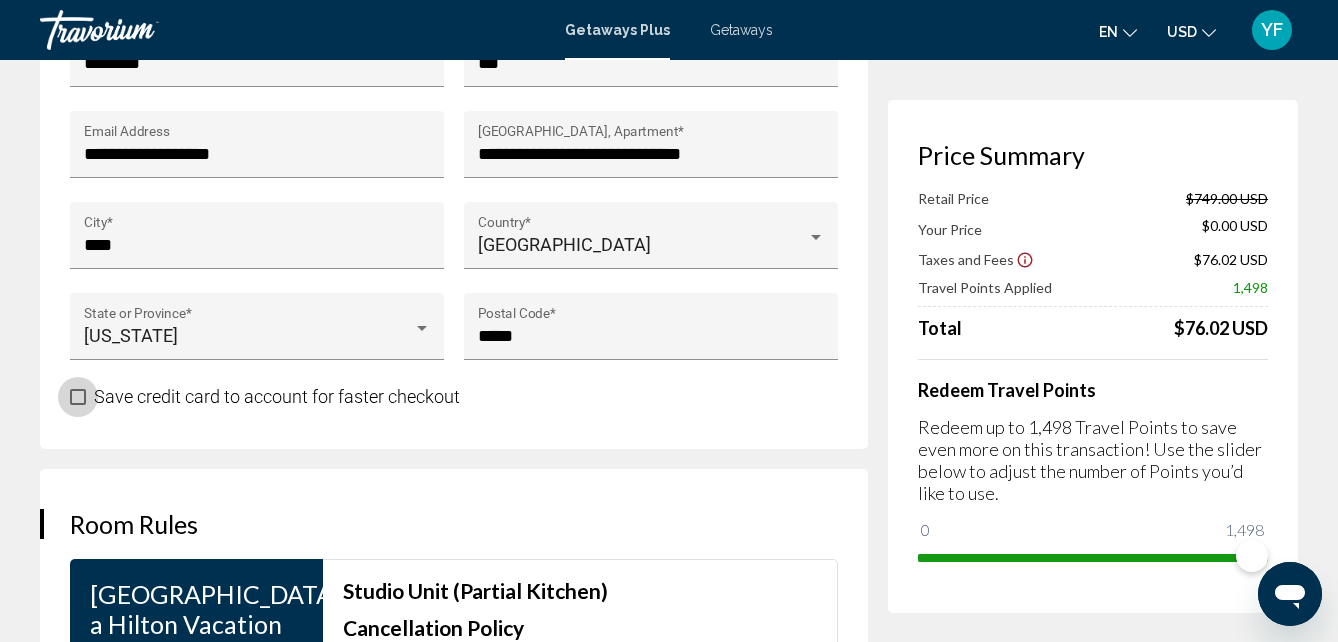 click at bounding box center (78, 397) 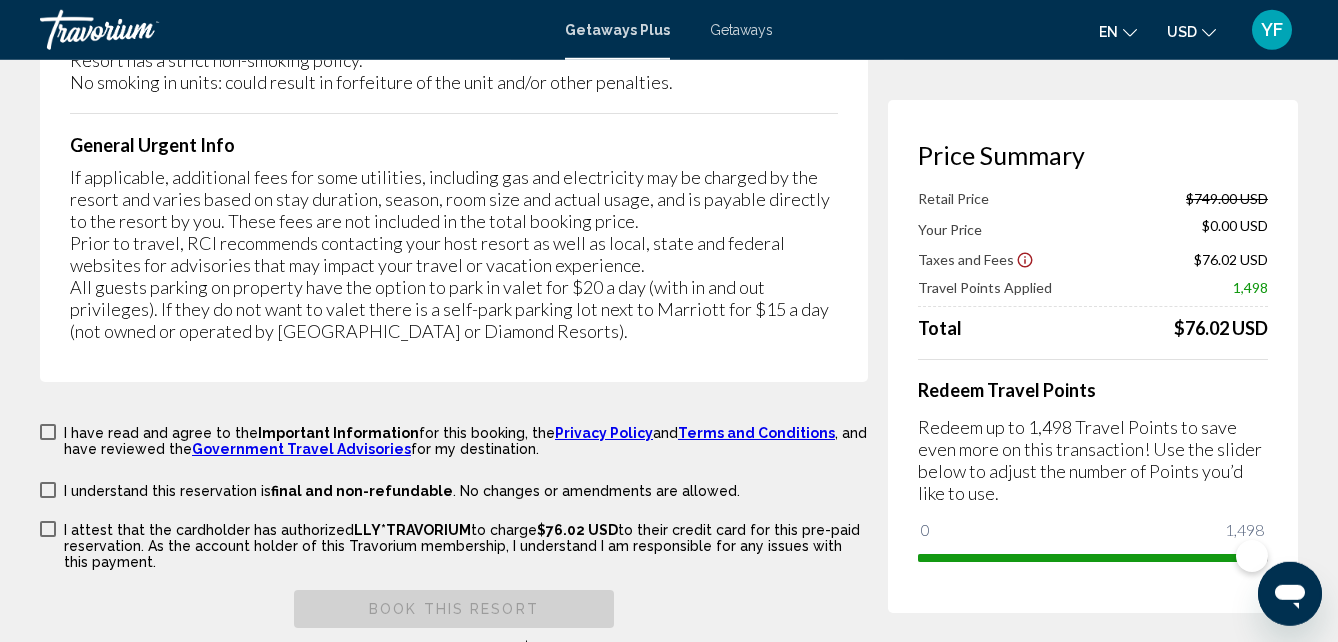 scroll, scrollTop: 3978, scrollLeft: 0, axis: vertical 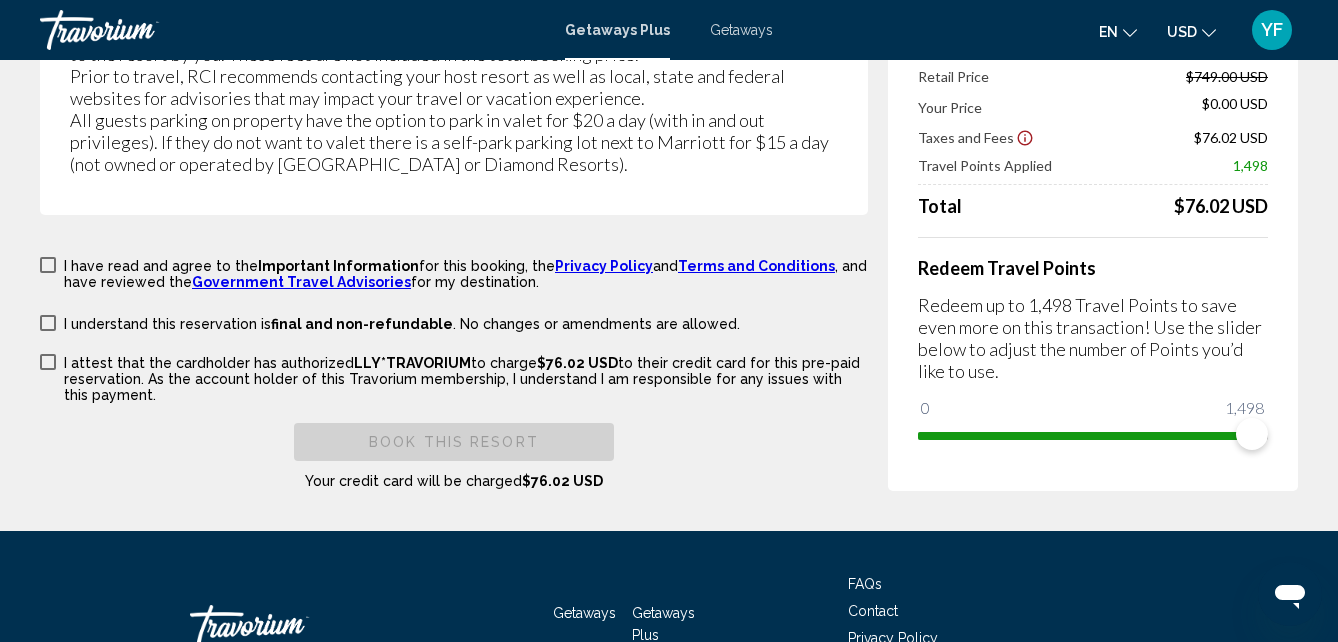 click at bounding box center (48, 265) 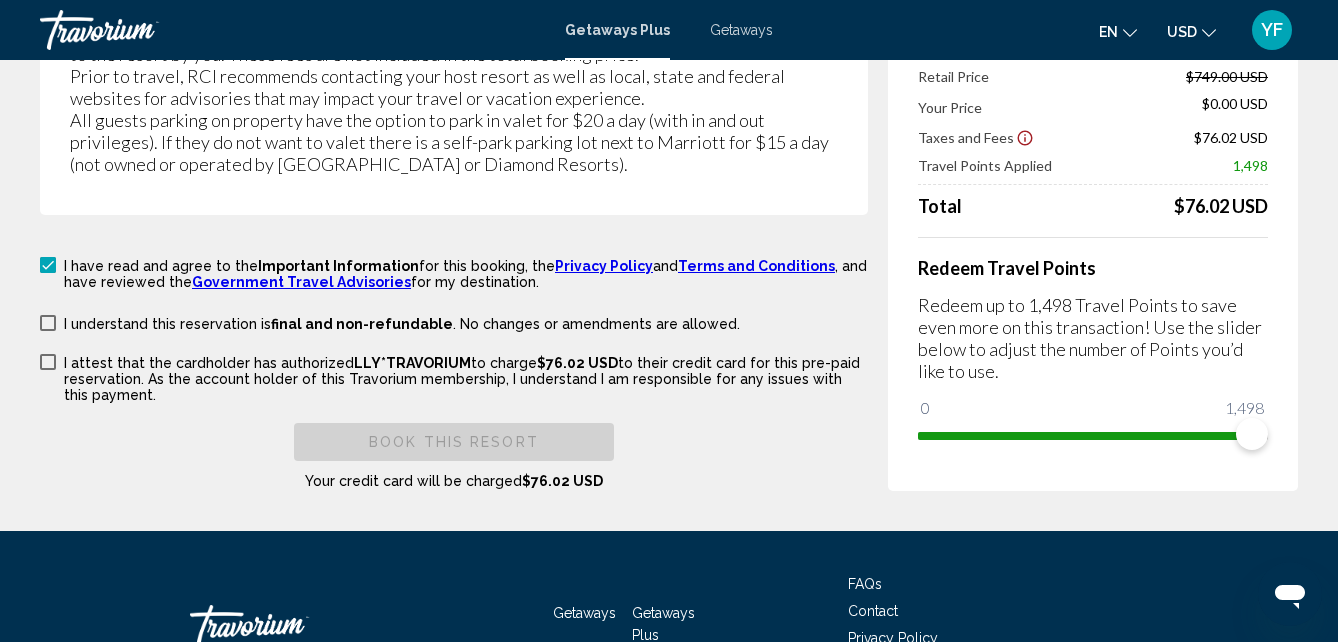 click at bounding box center [48, 323] 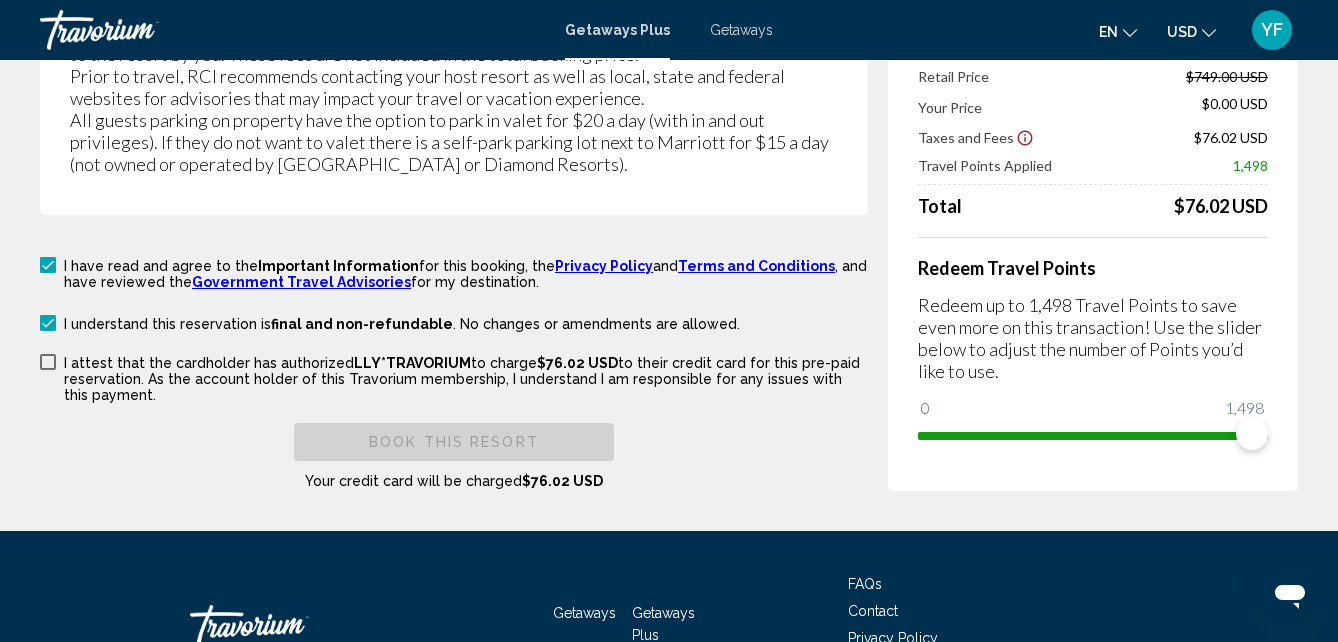 click at bounding box center (48, 362) 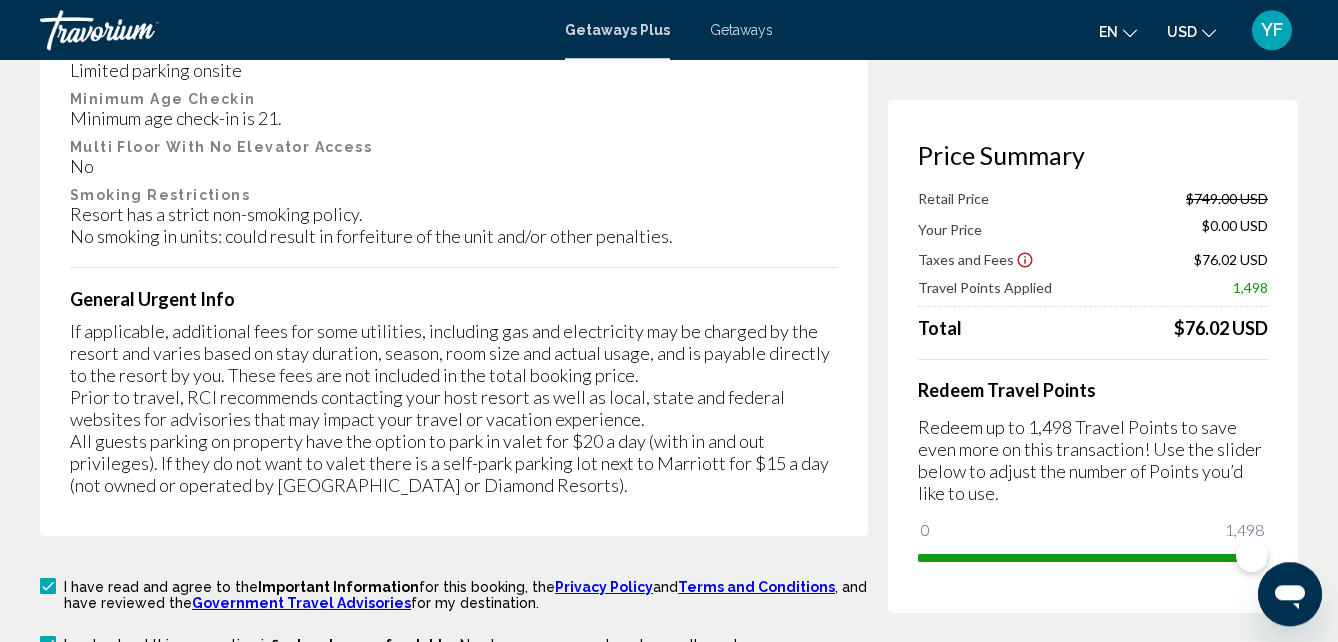 scroll, scrollTop: 4057, scrollLeft: 0, axis: vertical 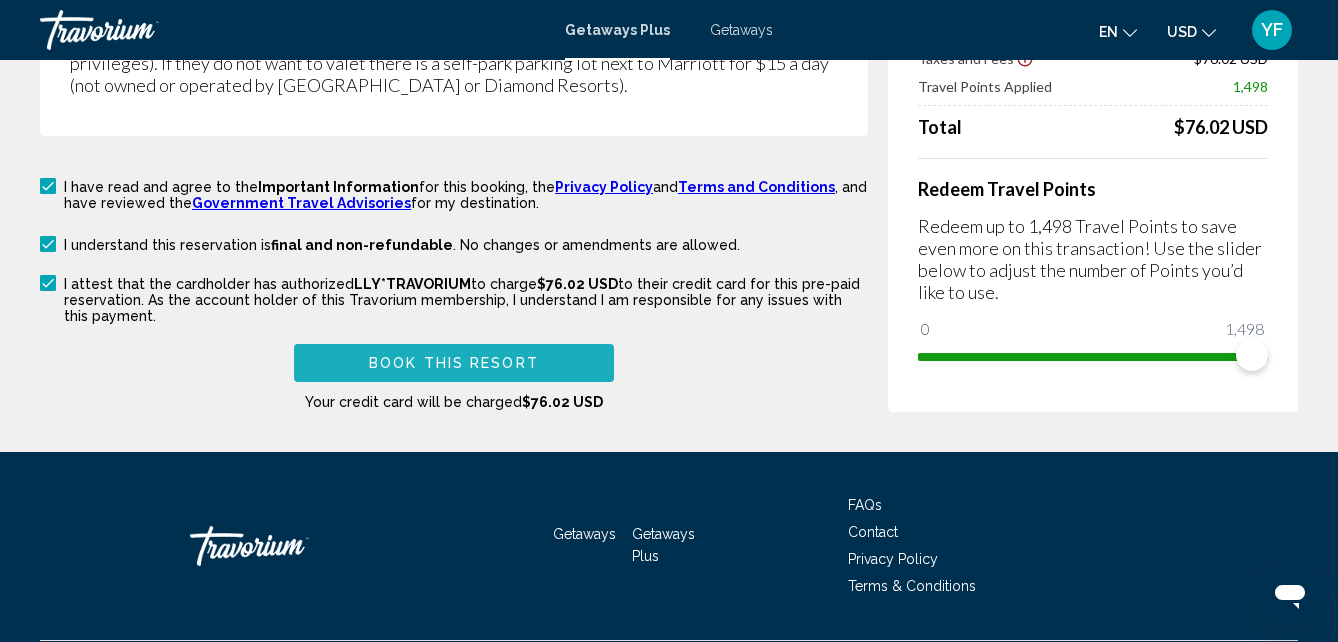 click on "Book this Resort" at bounding box center (454, 364) 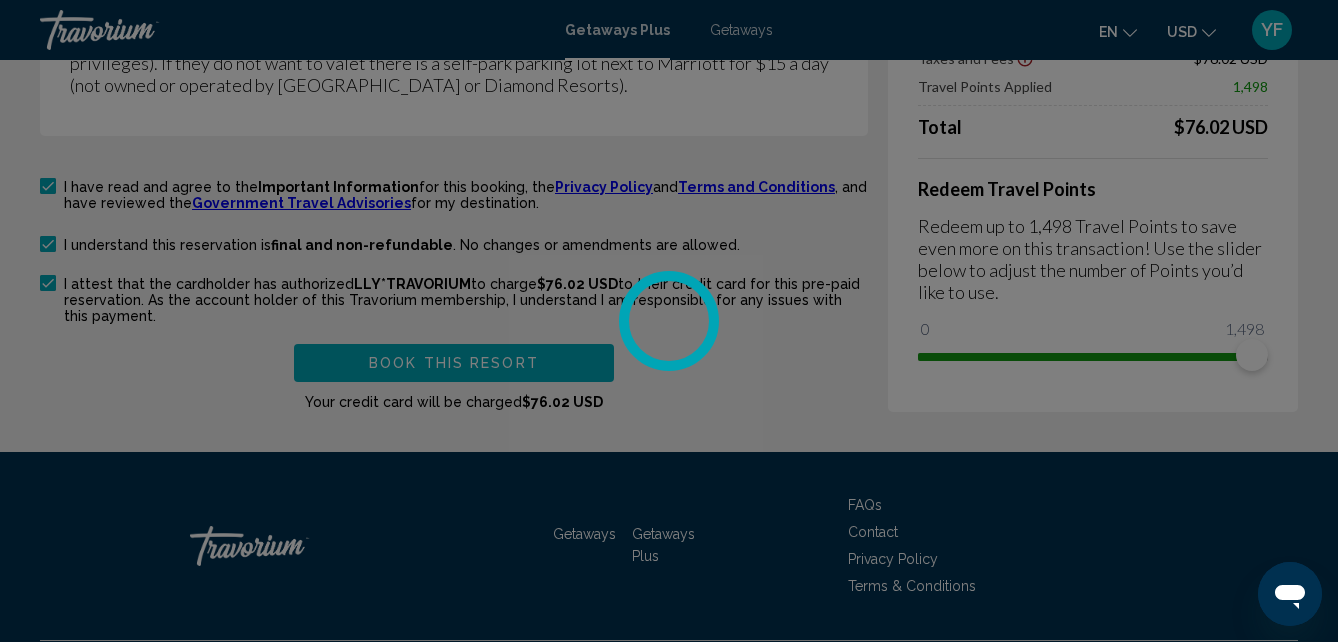 scroll, scrollTop: 0, scrollLeft: 0, axis: both 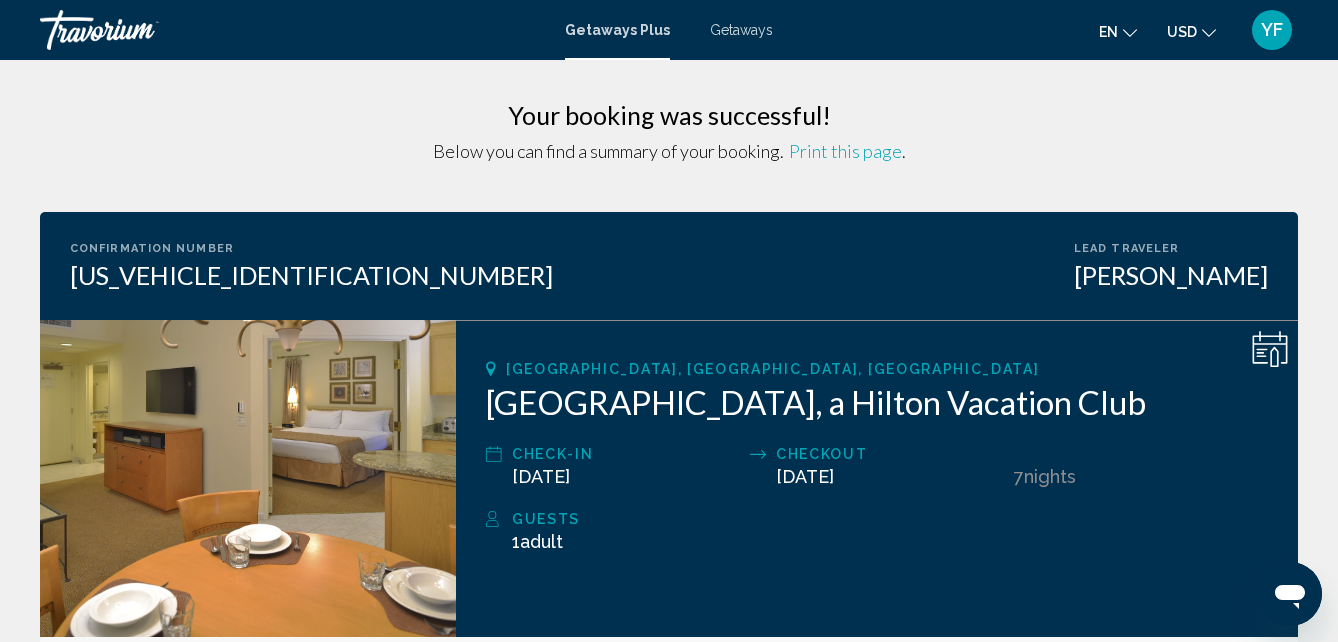 click on "Your booking was successful! Below you can find a summary of your booking.   Print this page ." at bounding box center (669, 131) 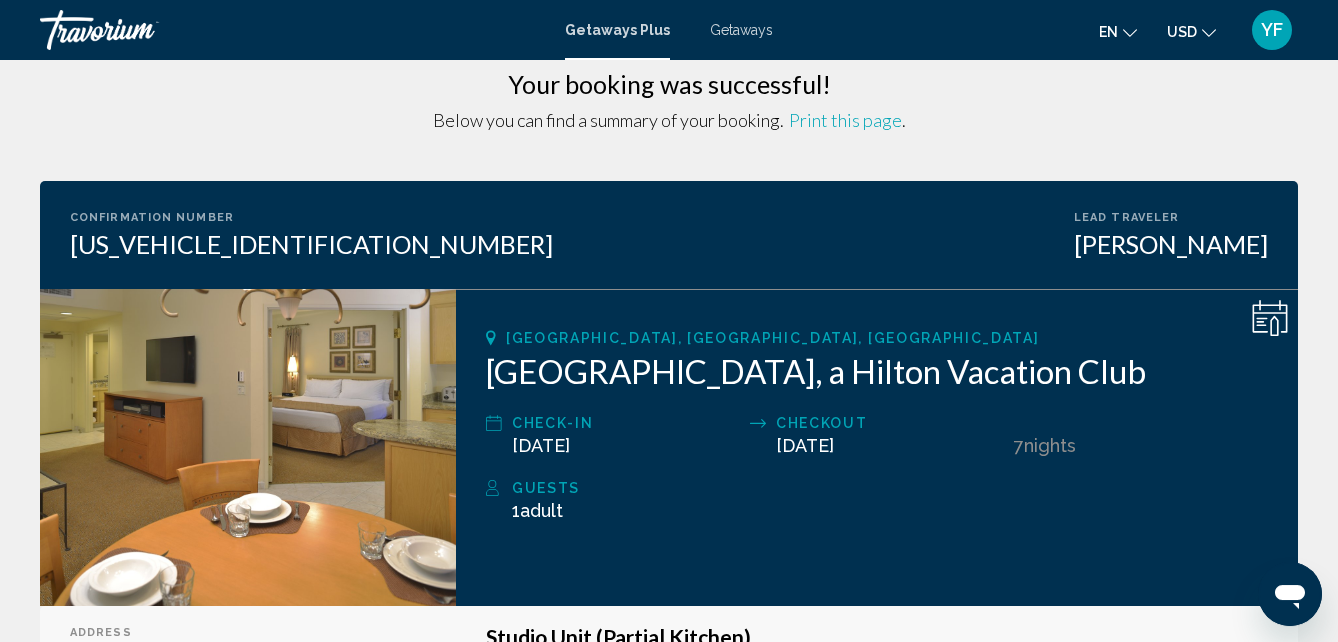 scroll, scrollTop: 0, scrollLeft: 0, axis: both 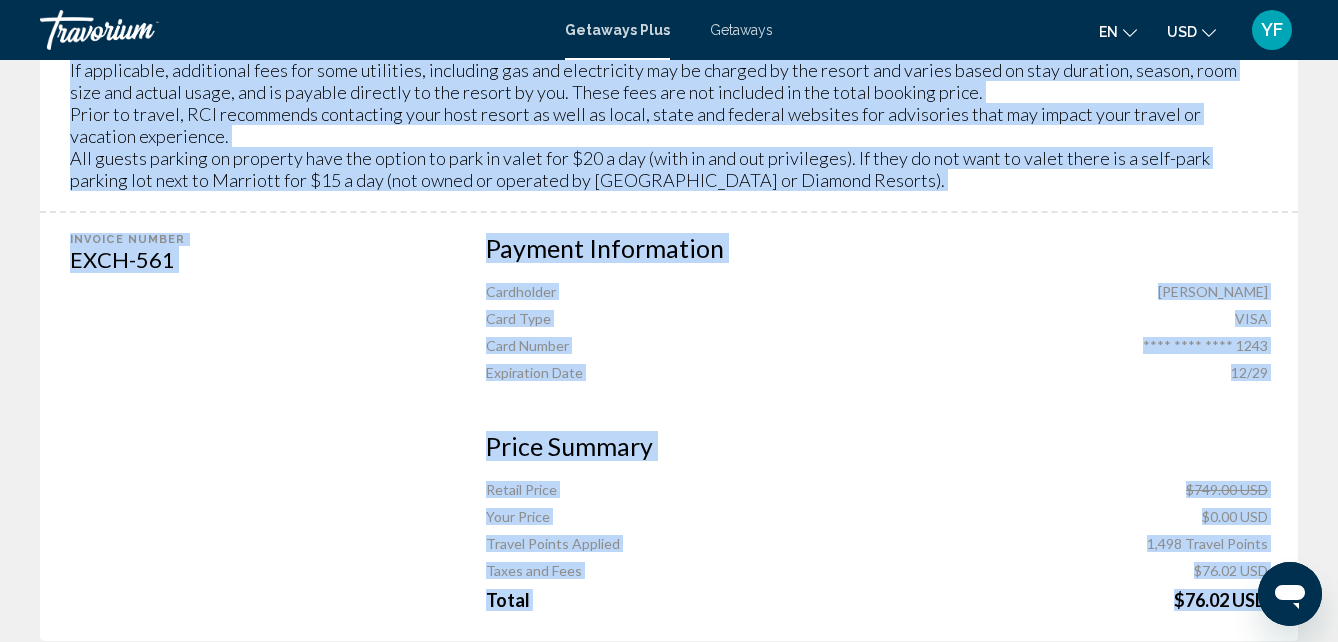 drag, startPoint x: 505, startPoint y: 104, endPoint x: 1280, endPoint y: 555, distance: 896.675 